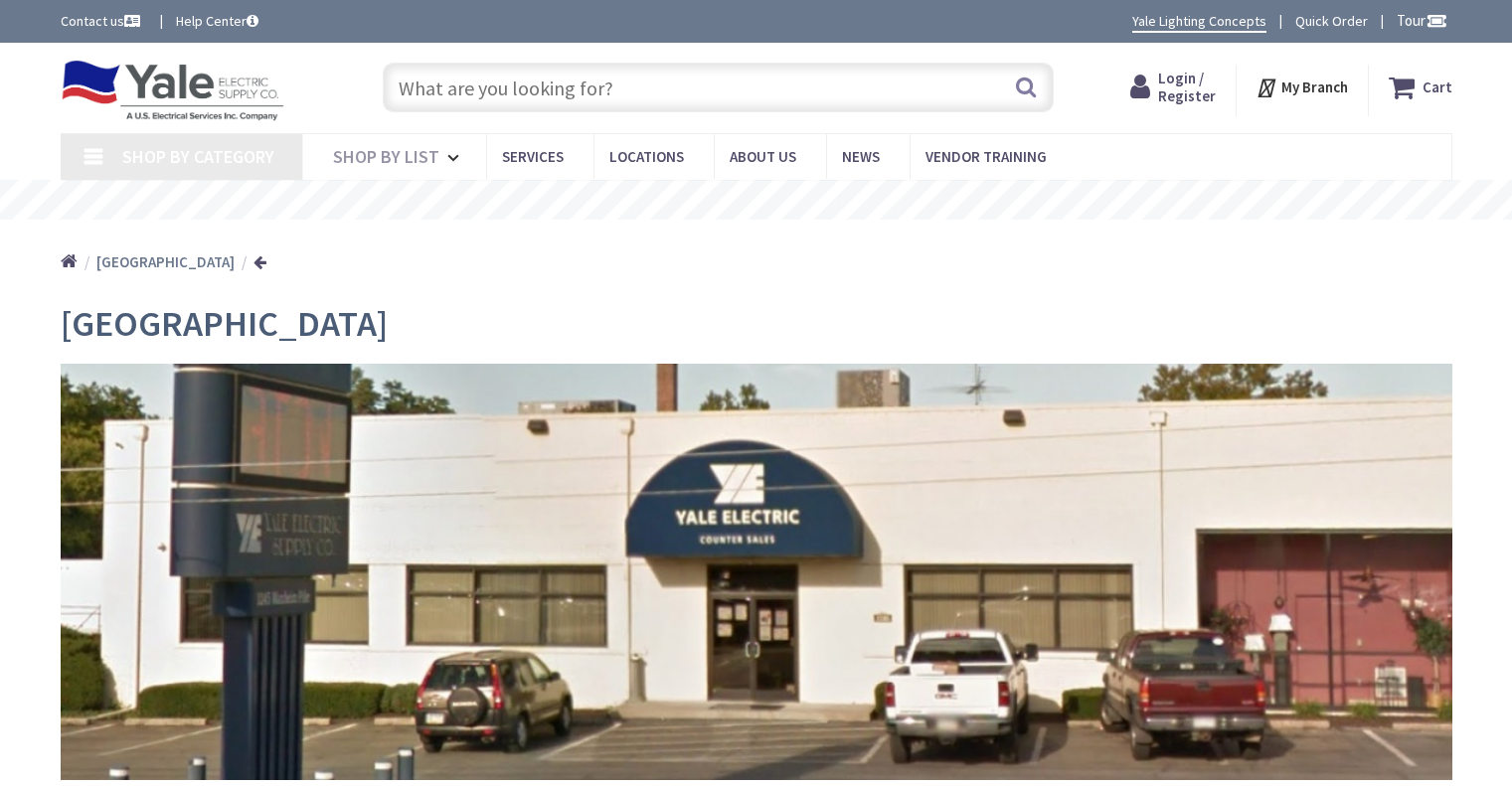 scroll, scrollTop: 0, scrollLeft: 0, axis: both 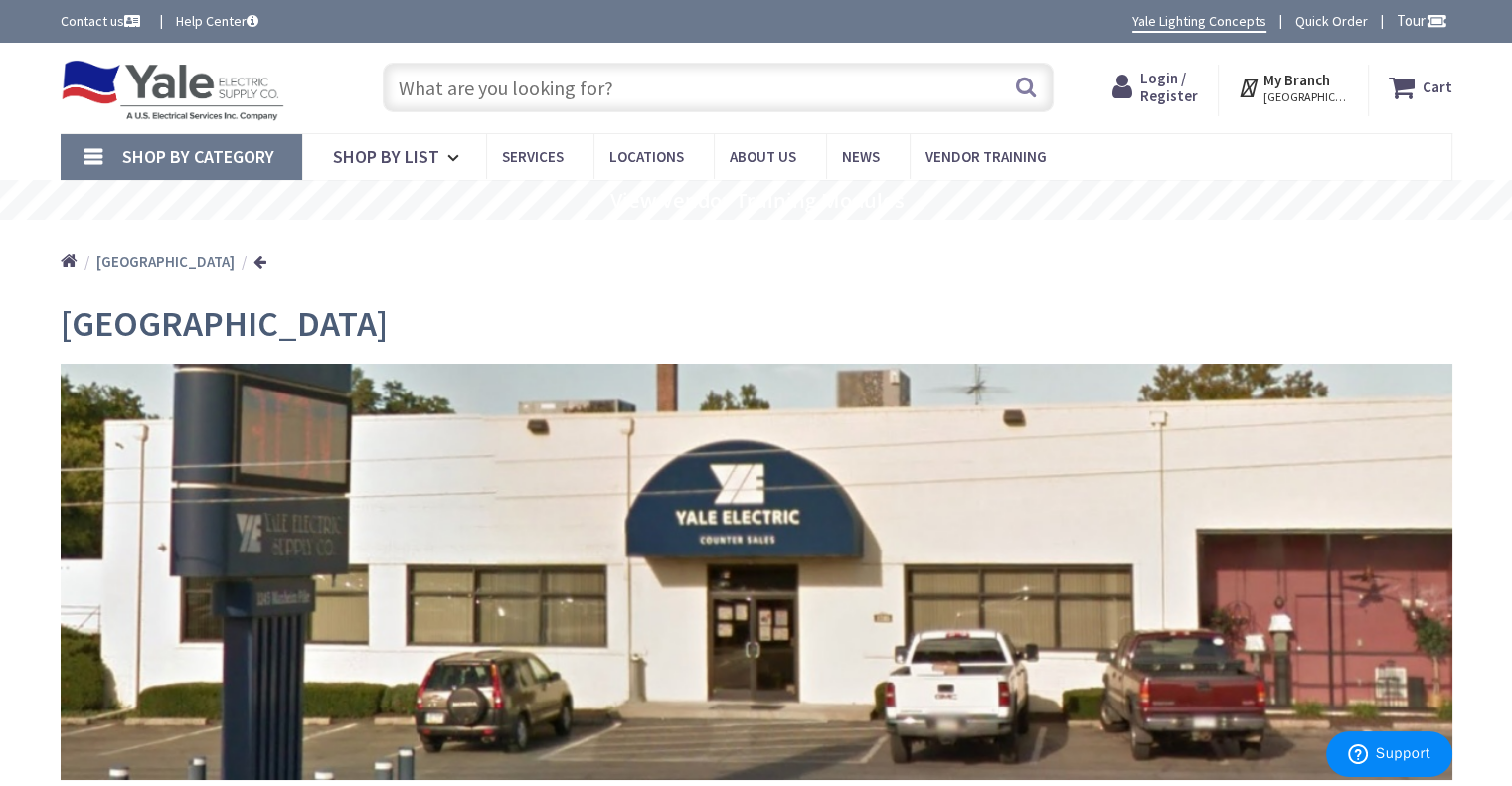 click on "Login / Register" at bounding box center [1169, 86] 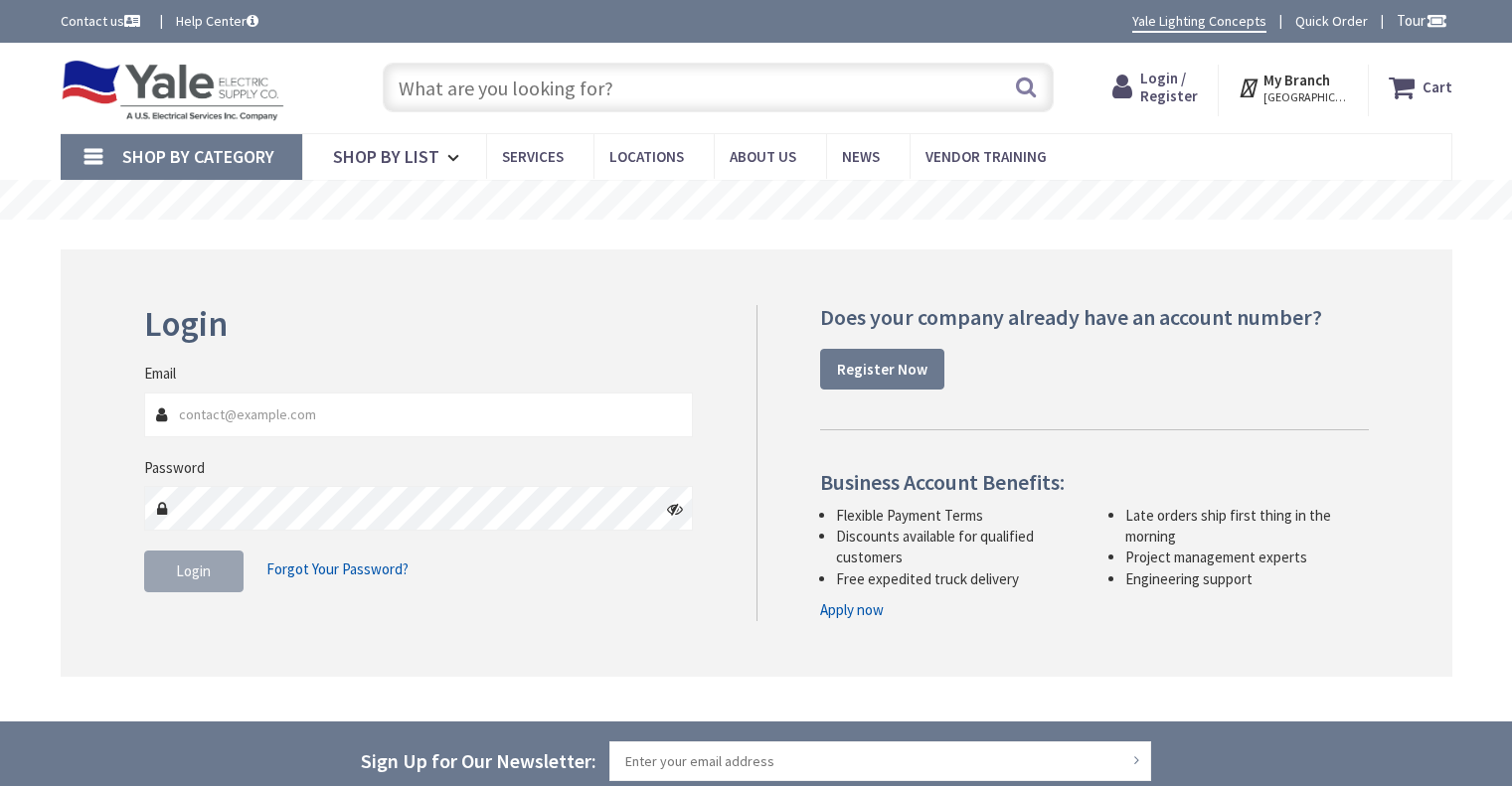 scroll, scrollTop: 0, scrollLeft: 0, axis: both 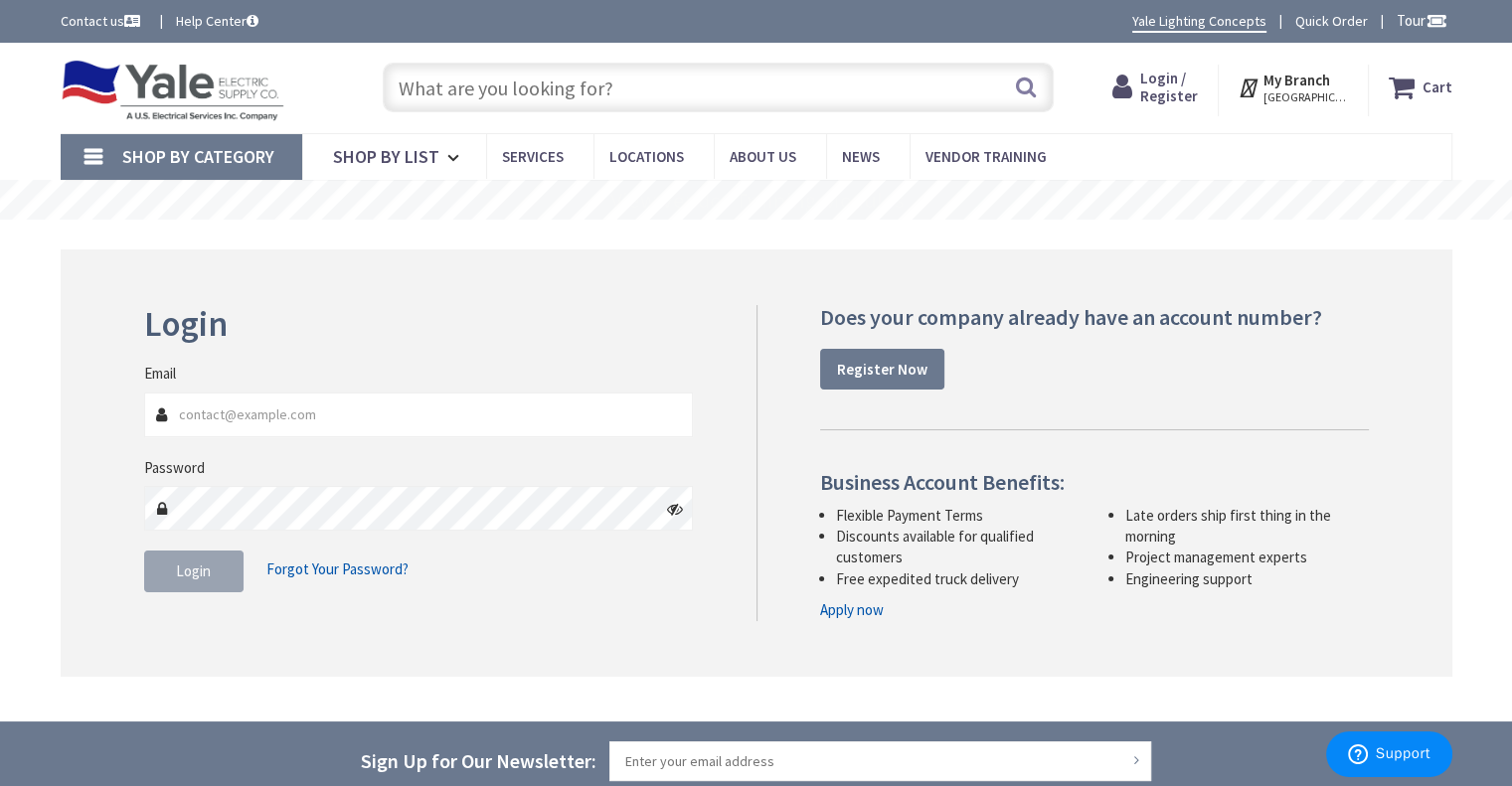 click on "Email" at bounding box center [419, 414] 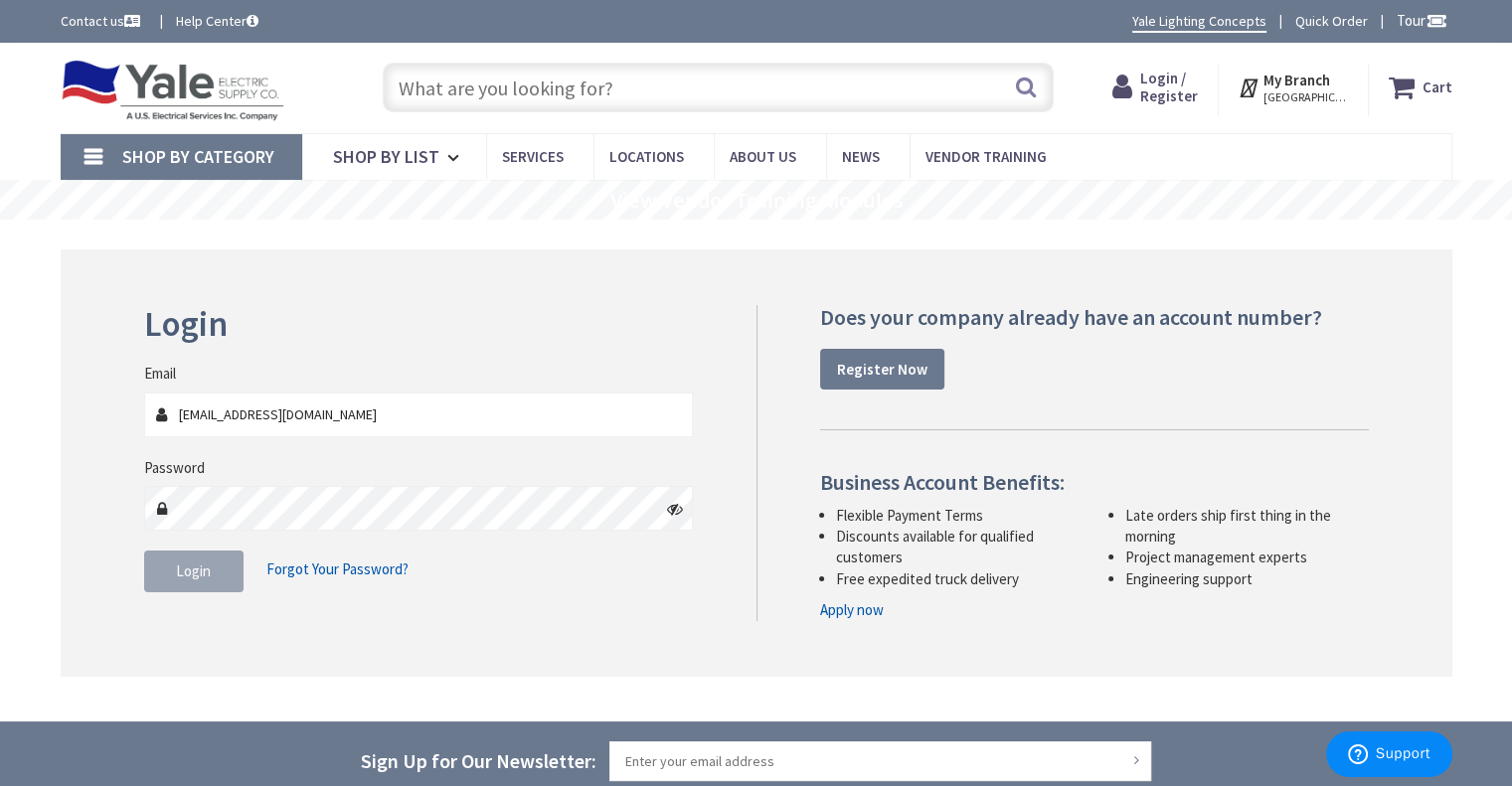 type on "[EMAIL_ADDRESS][DOMAIN_NAME]" 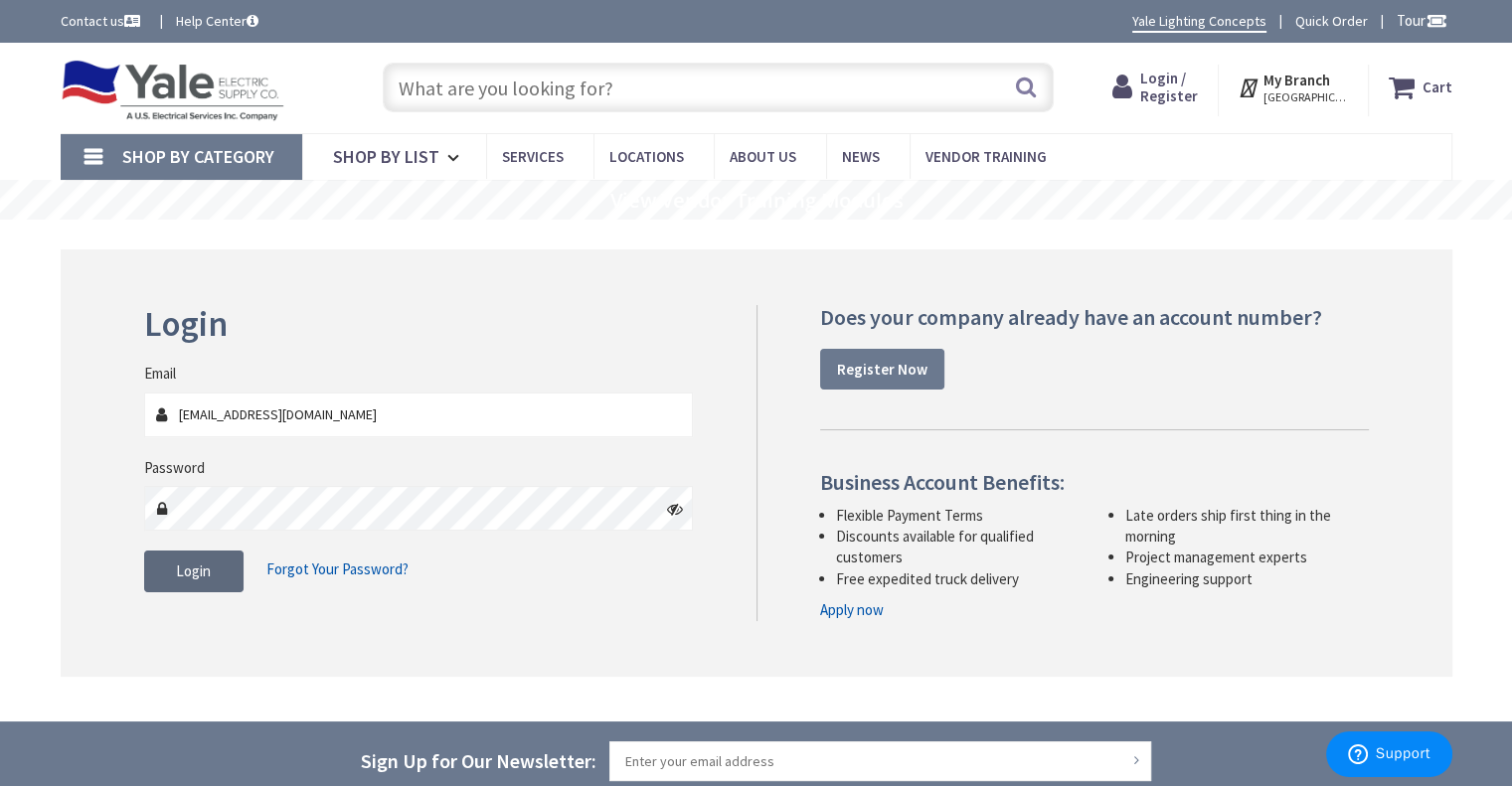 click on "Login" at bounding box center (193, 570) 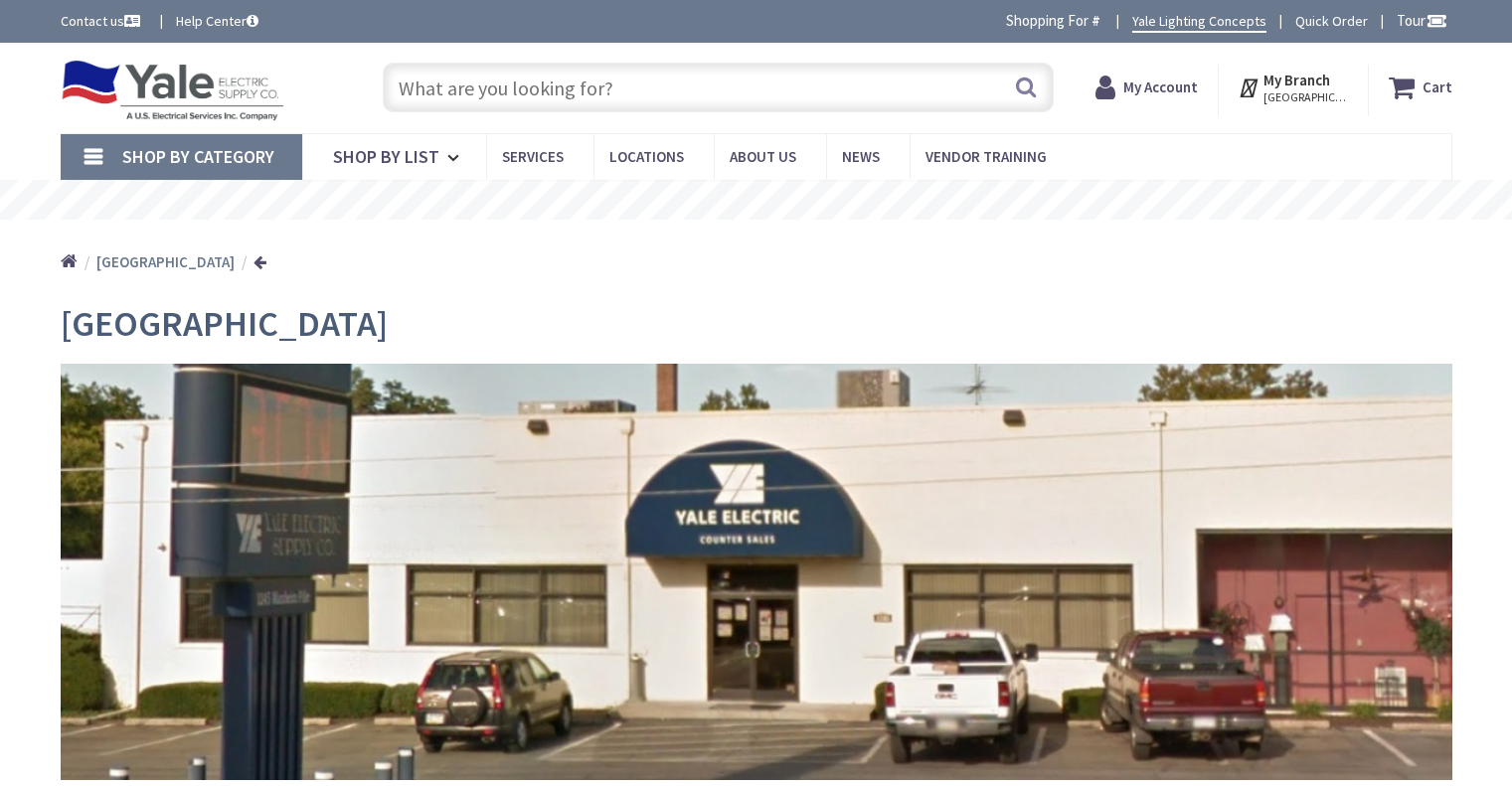 scroll, scrollTop: 0, scrollLeft: 0, axis: both 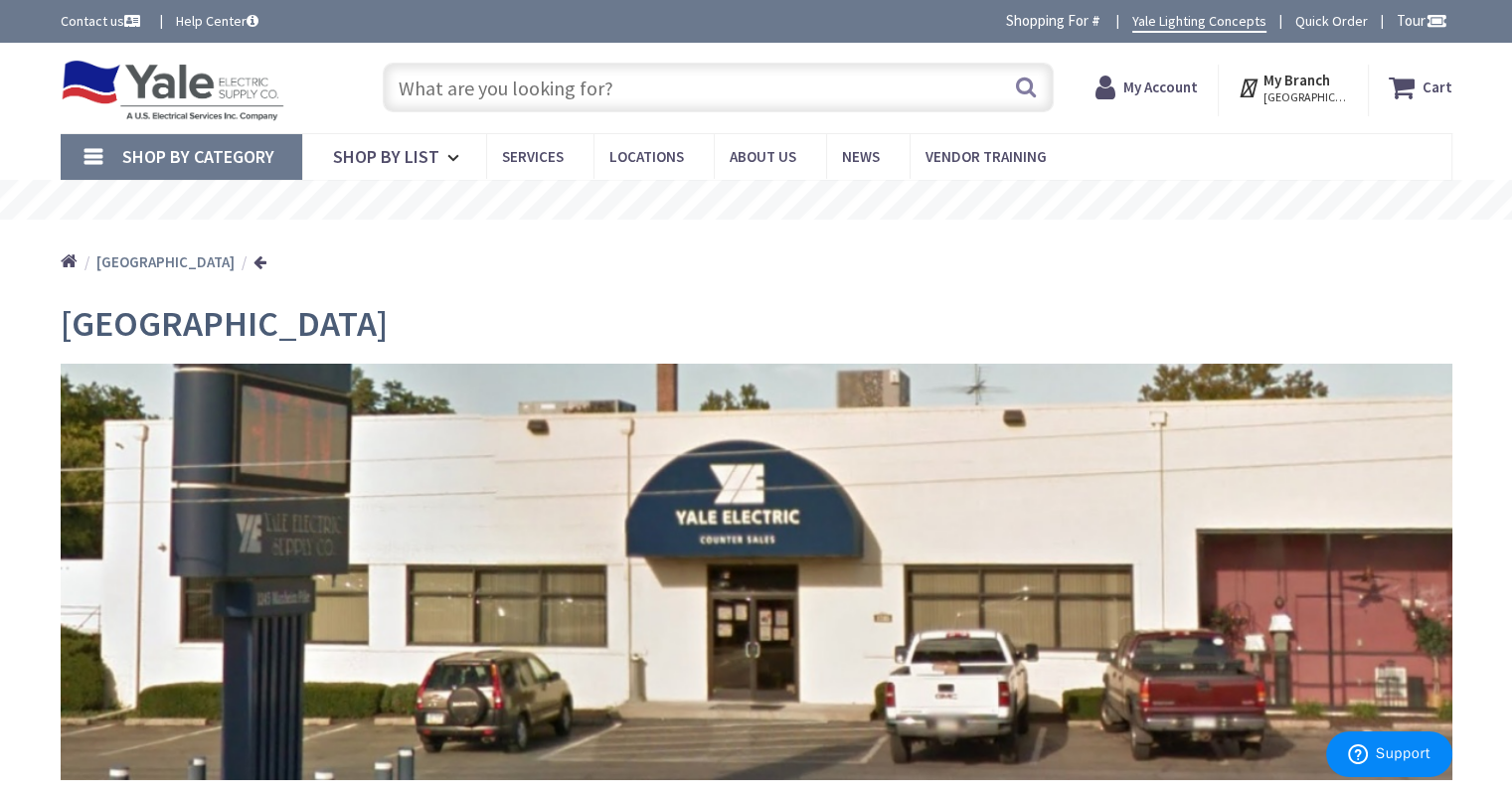 click at bounding box center [718, 87] 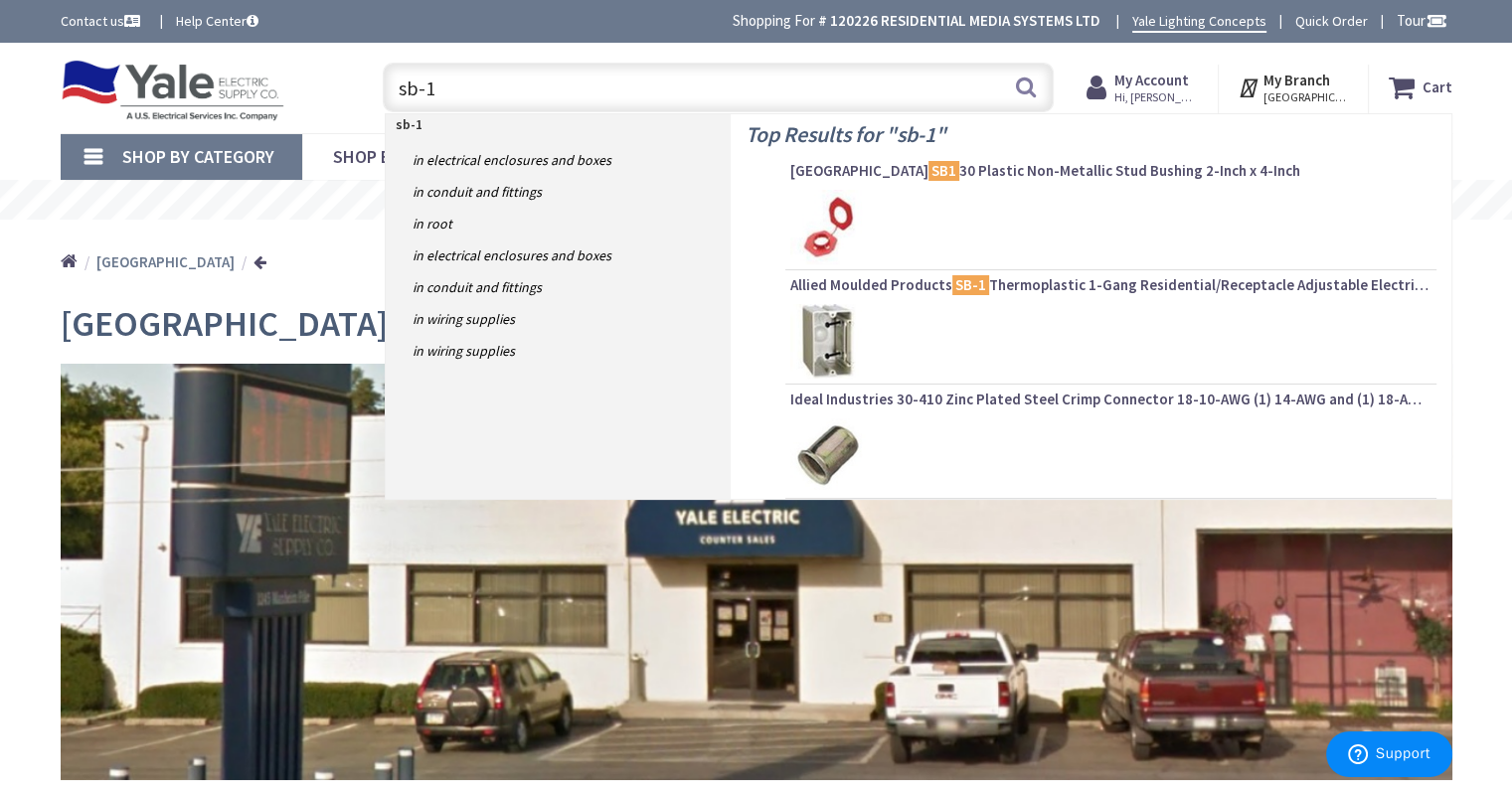 type on "sb-1" 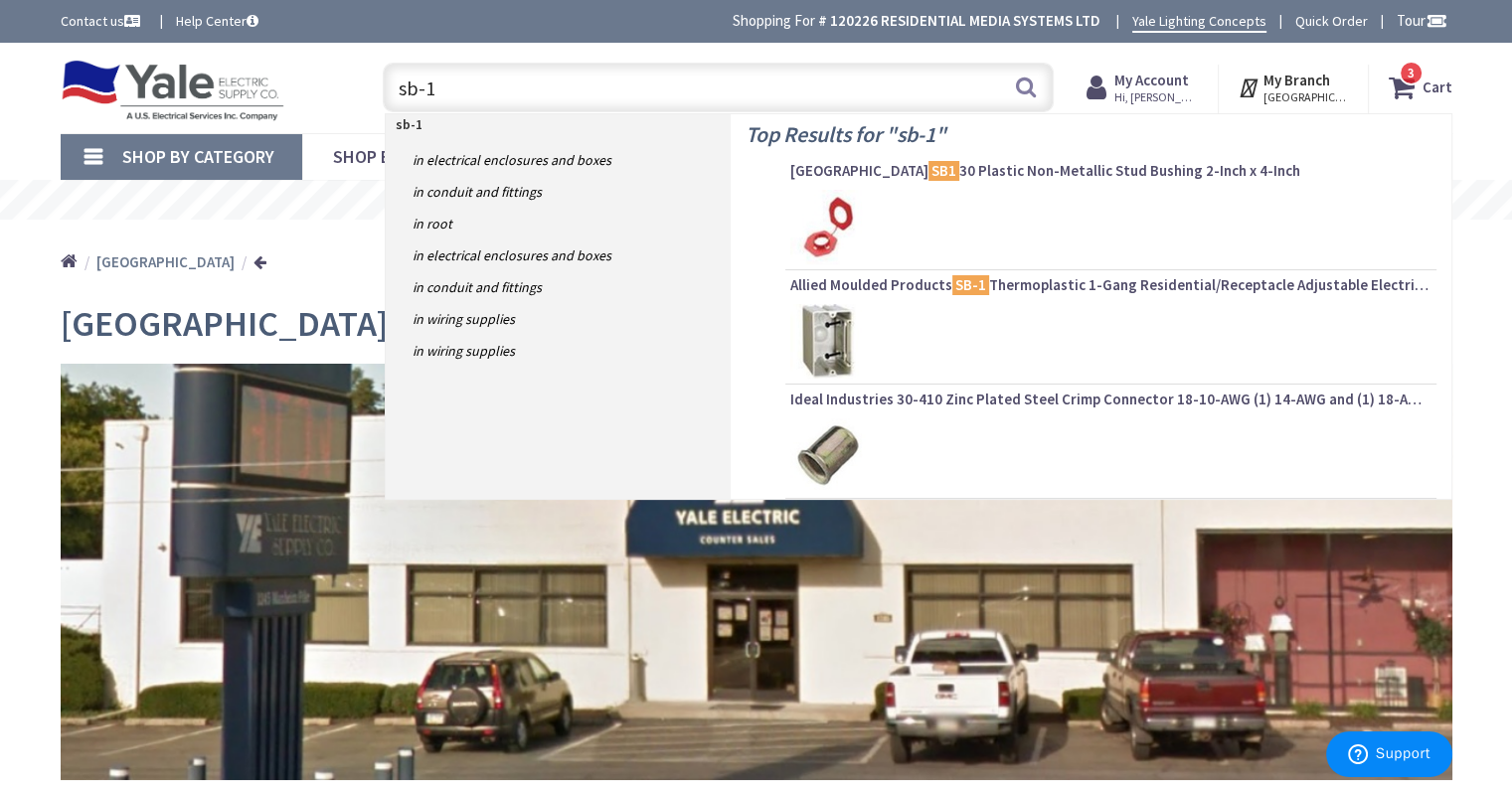 scroll, scrollTop: 0, scrollLeft: 0, axis: both 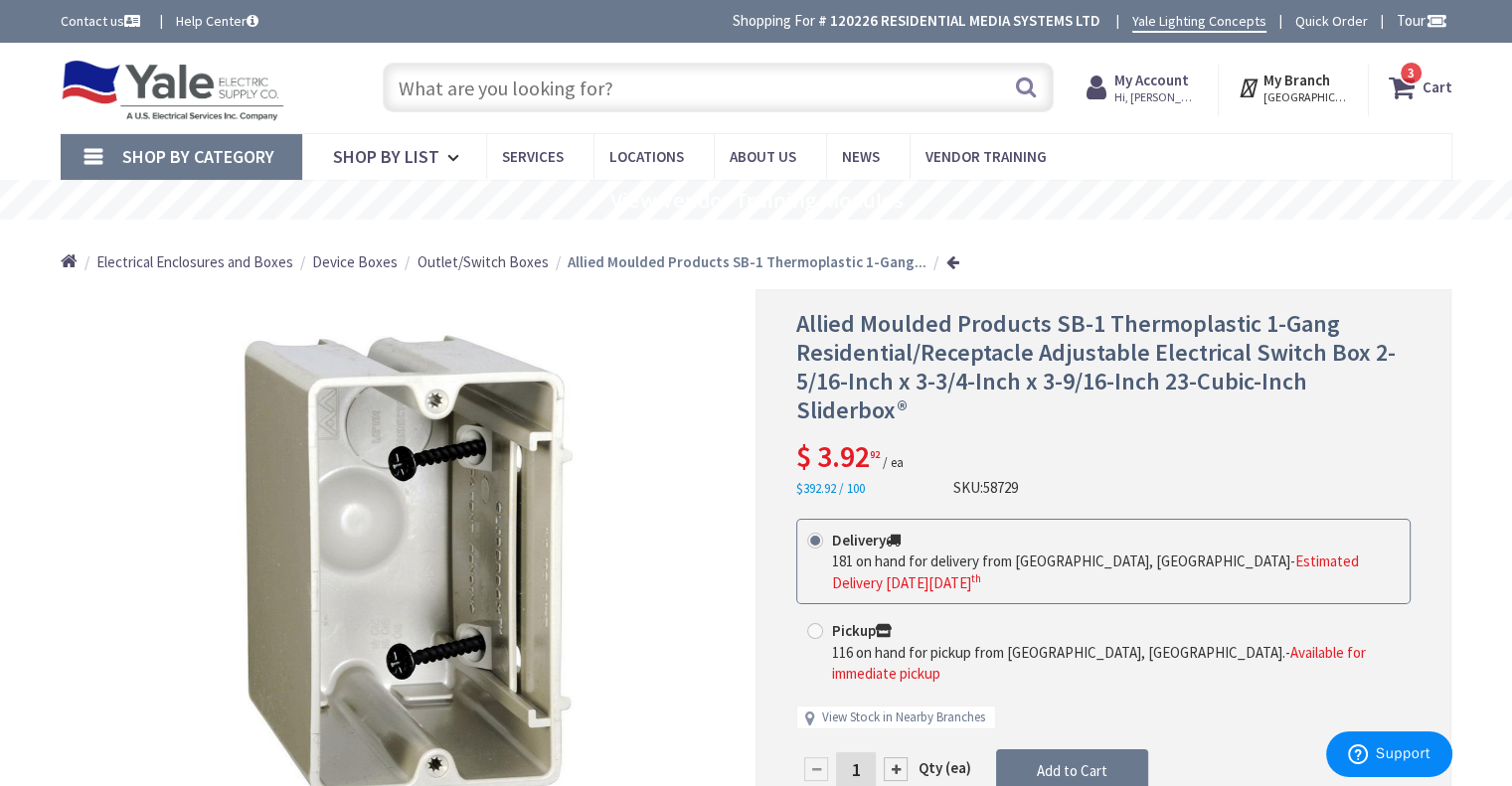 click at bounding box center (896, 769) 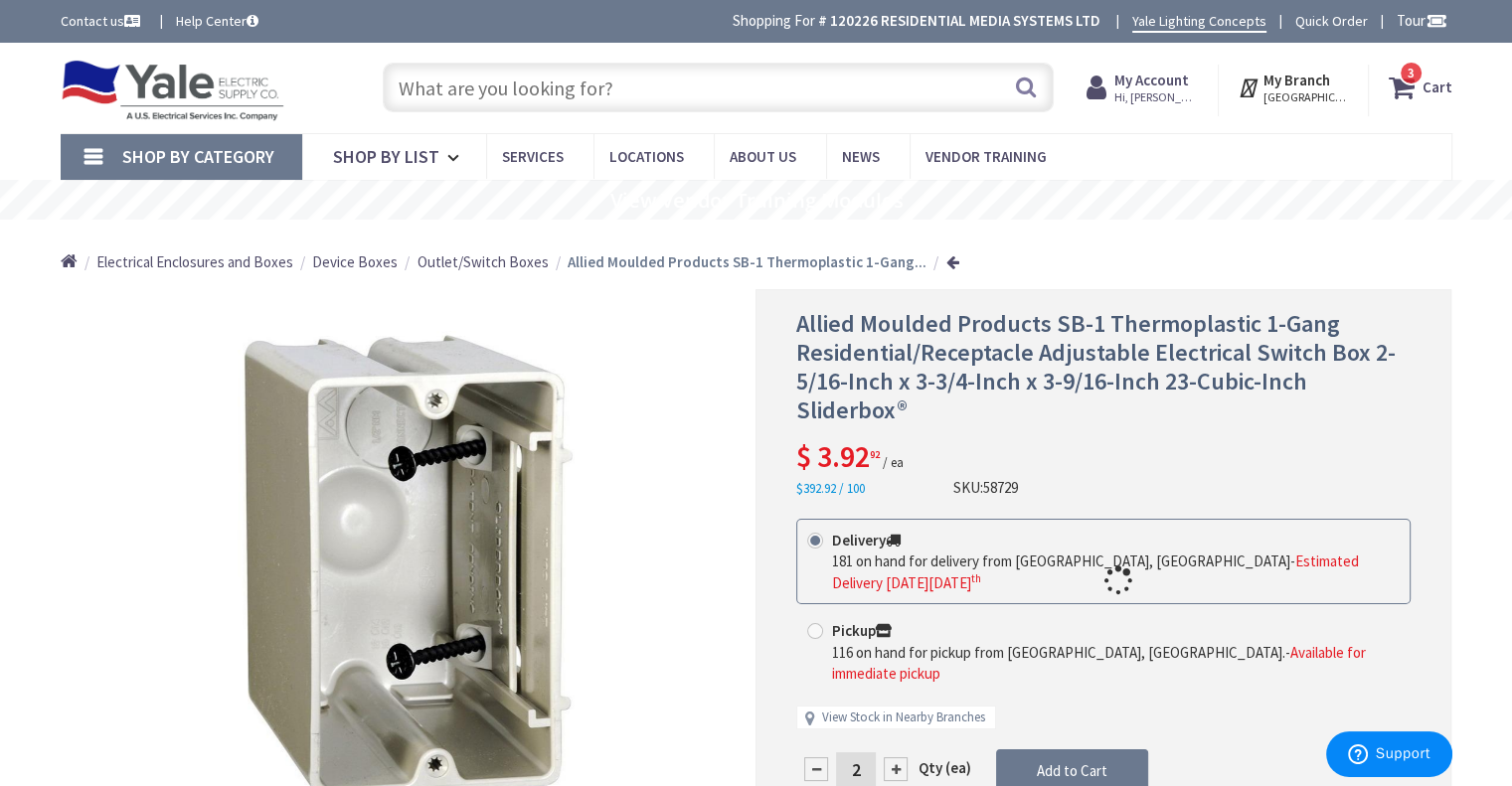 click at bounding box center (1103, 579) 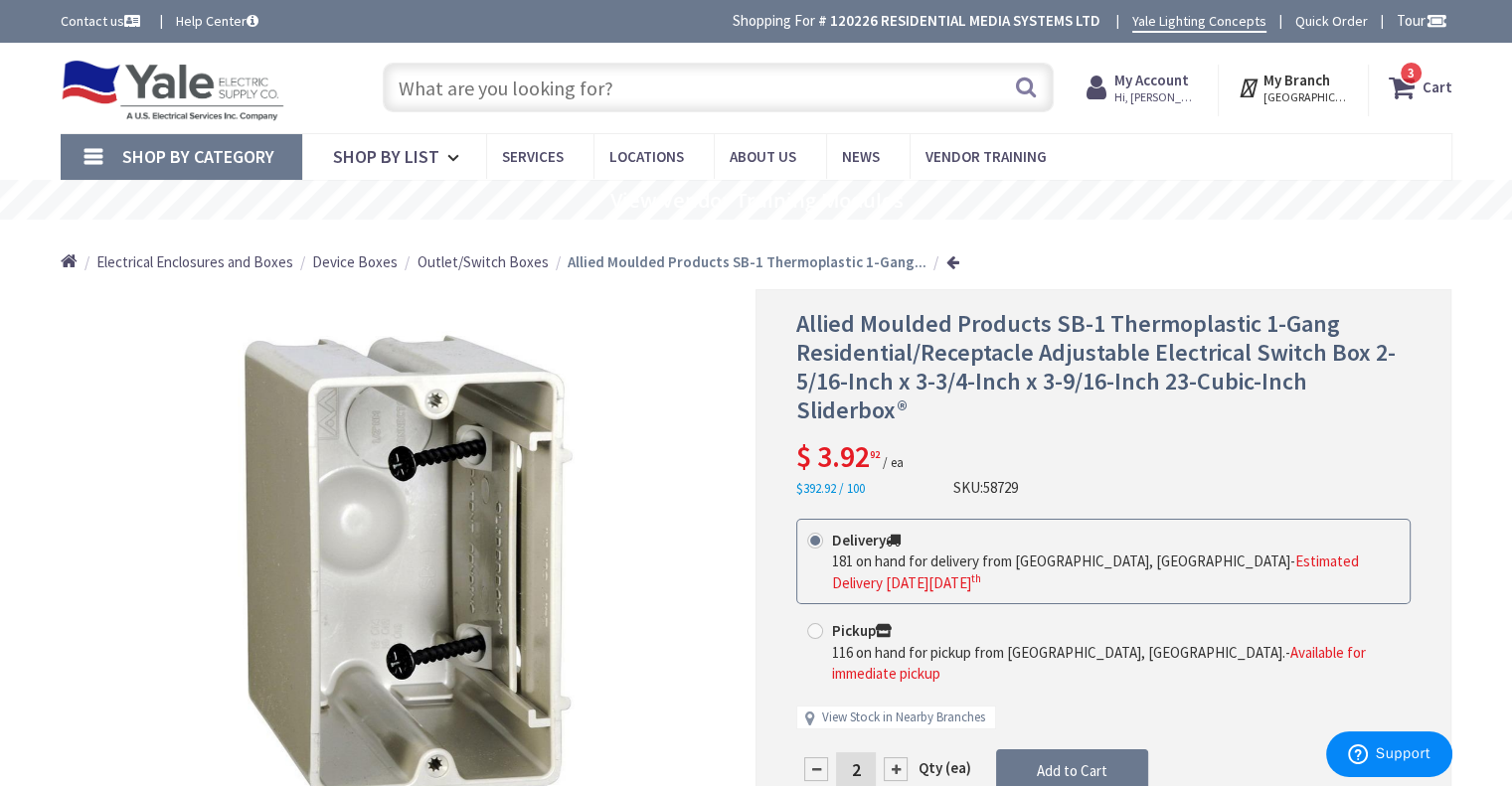 scroll, scrollTop: 99, scrollLeft: 0, axis: vertical 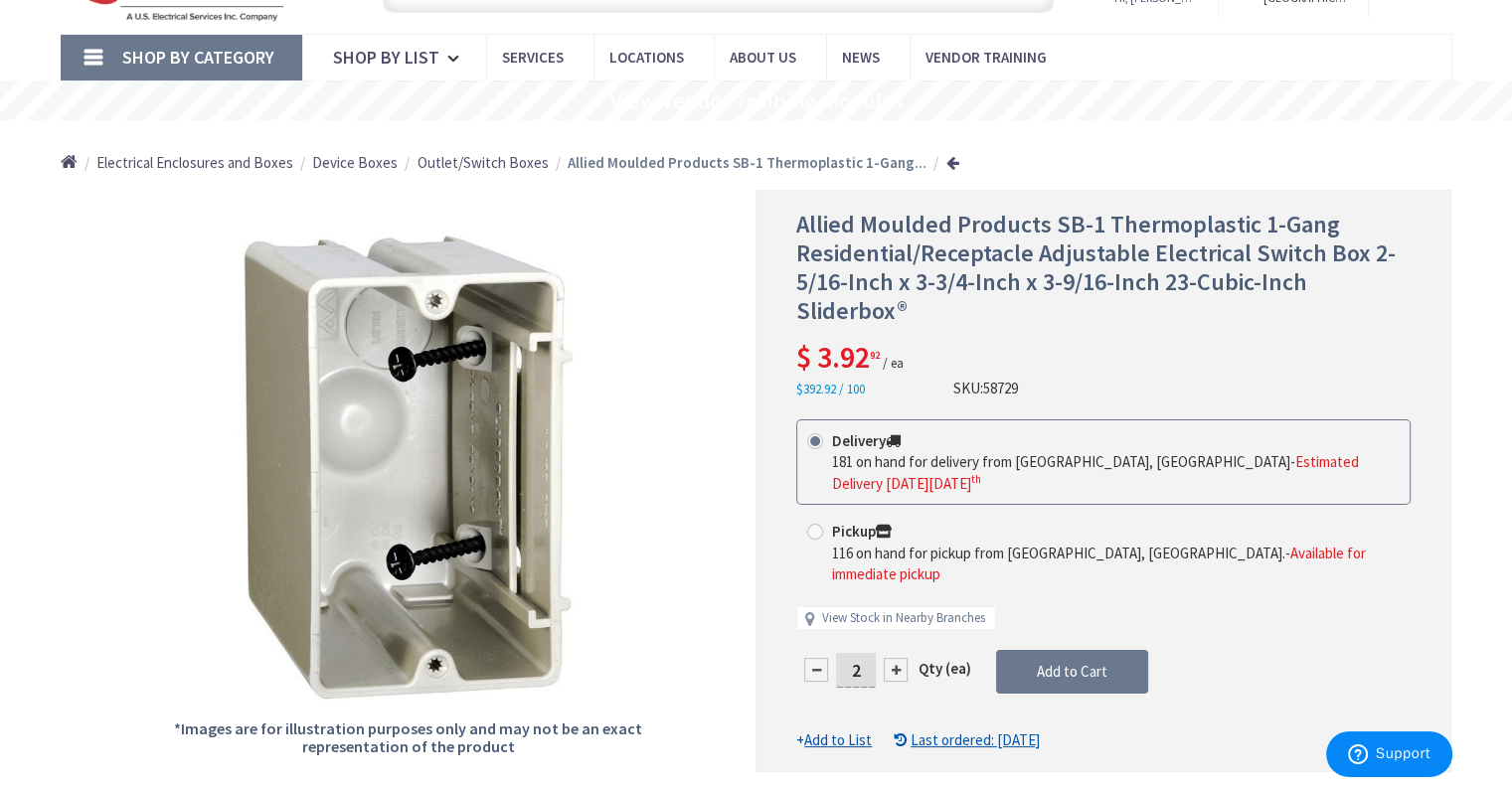 click at bounding box center [896, 670] 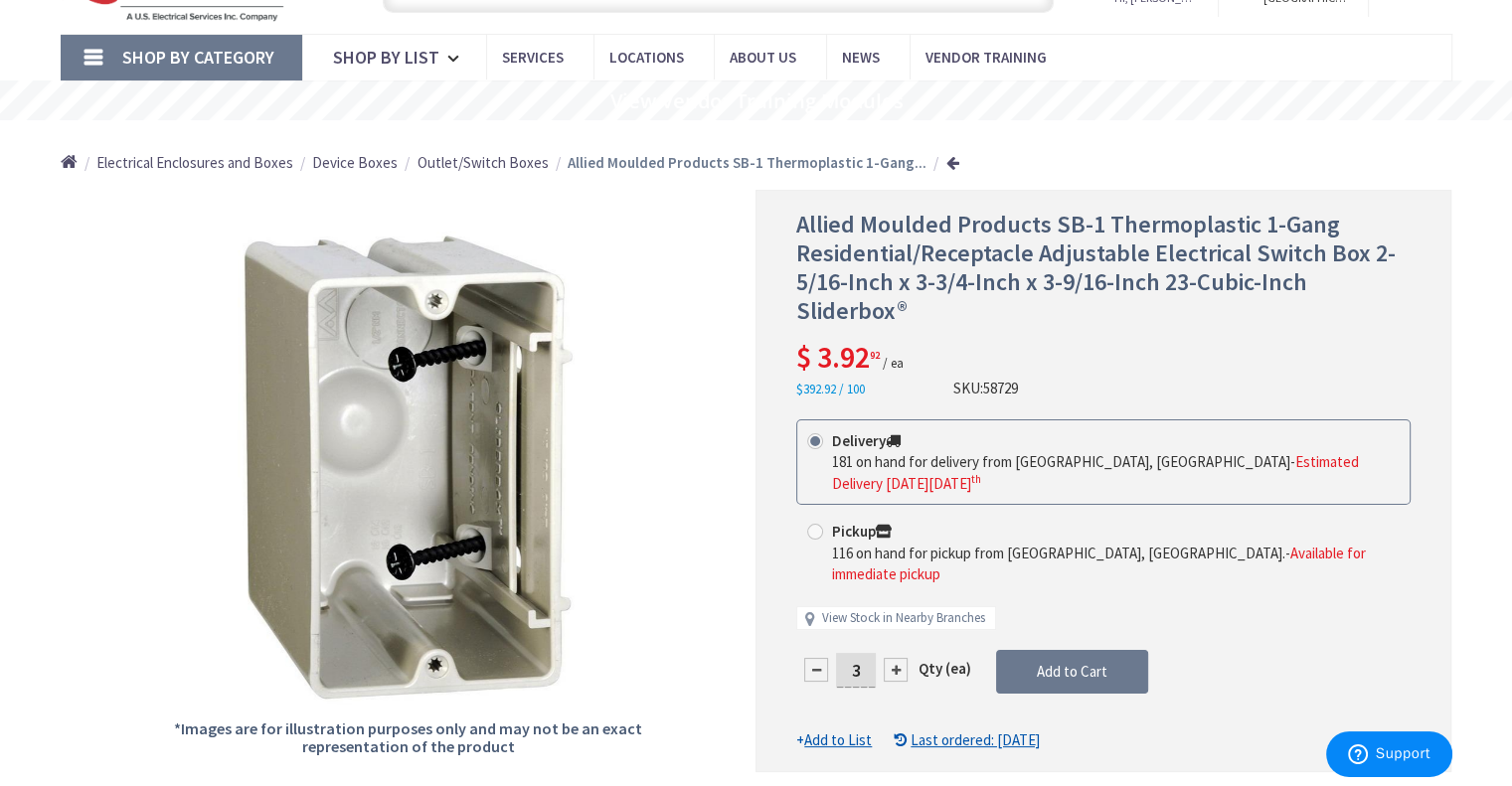 drag, startPoint x: 863, startPoint y: 624, endPoint x: 825, endPoint y: 624, distance: 38 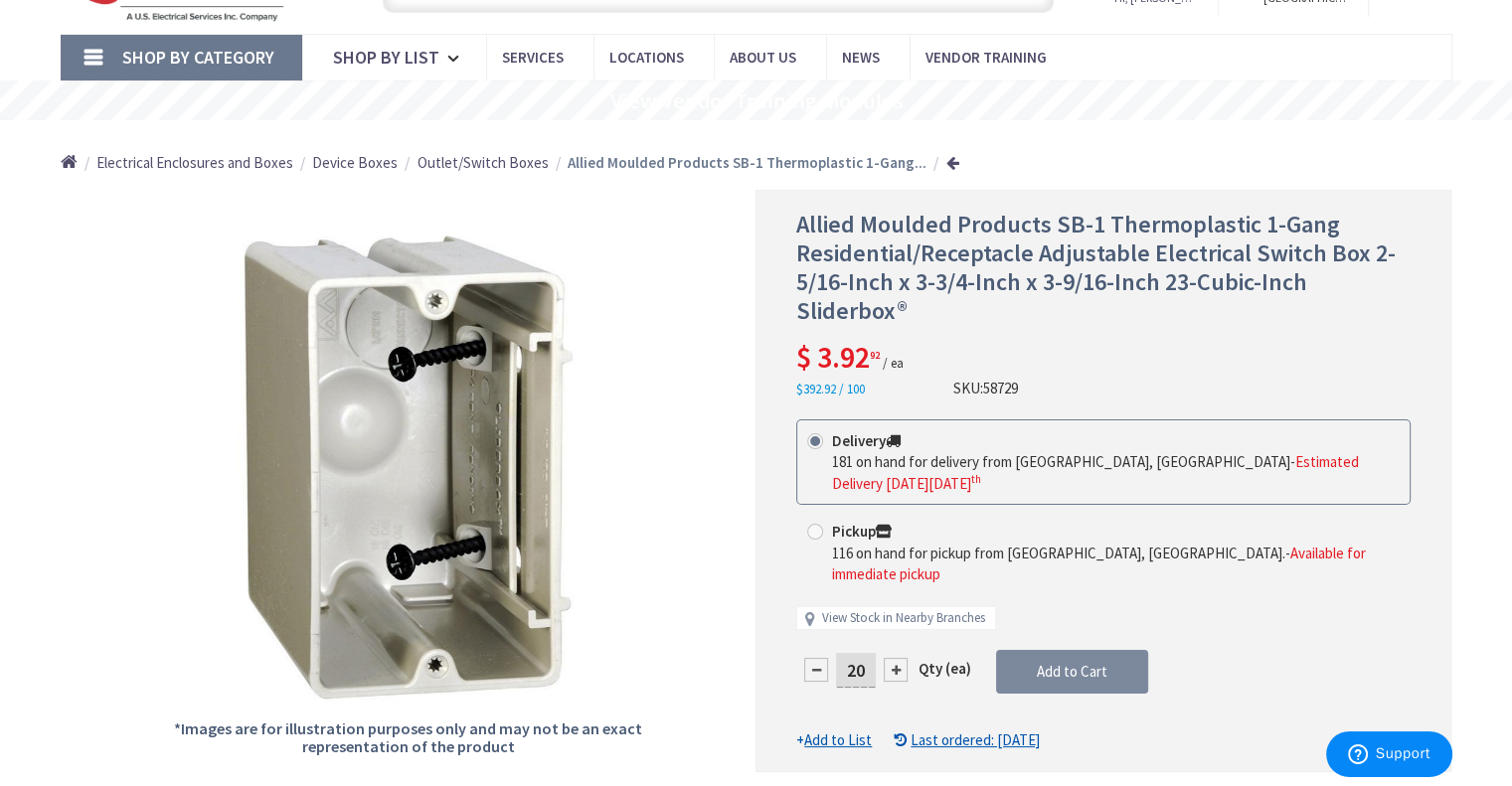 type on "20" 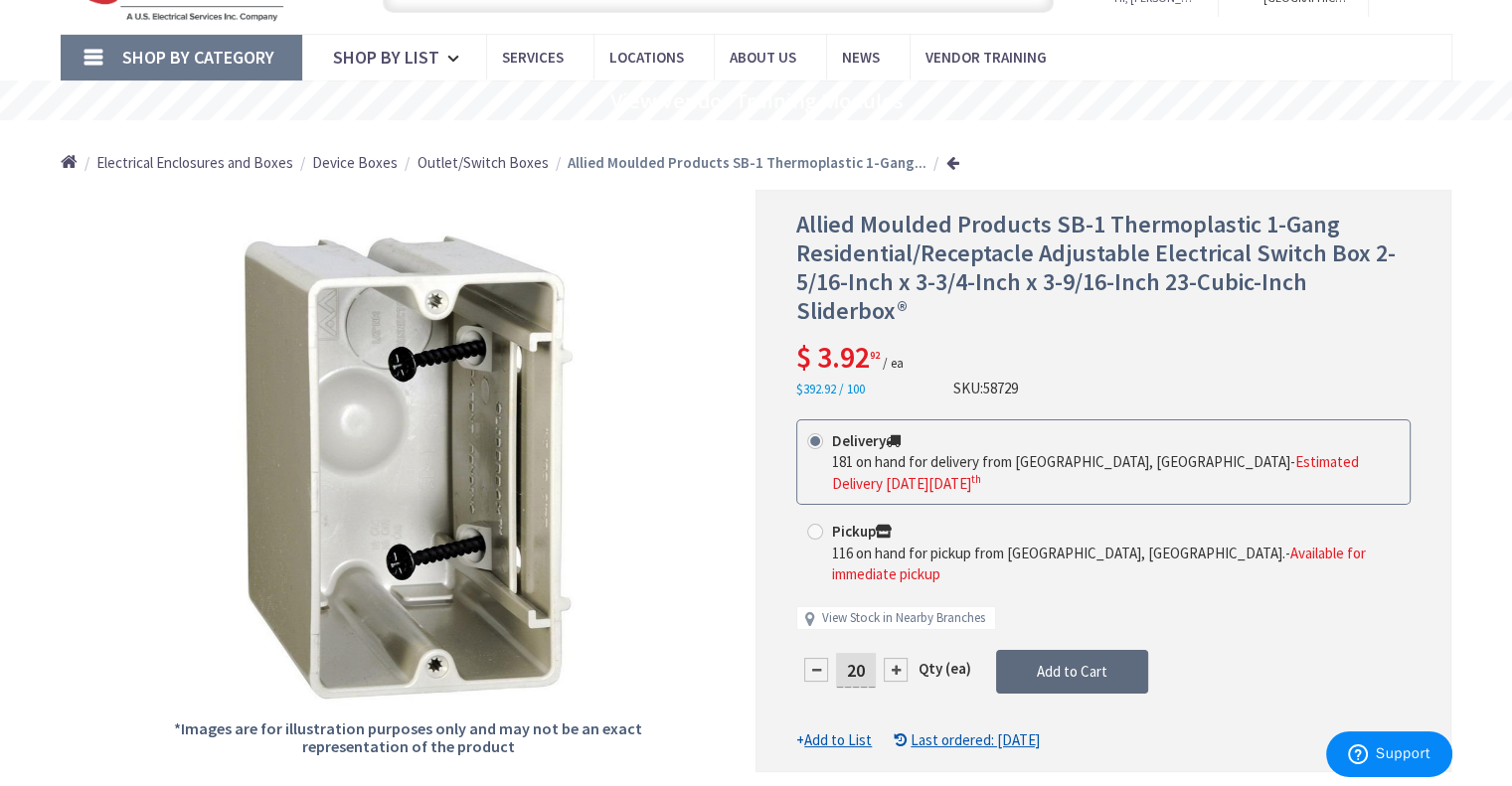 click on "This product is Discontinued
Delivery
181 on hand for delivery from Cranbury, NJ
-  Estimated Delivery on Friday, July 11 th
Pickup
116 on hand for pickup from Lancaster, PA.
-  Available for immediate pickup
View Stock in Nearby Branches" at bounding box center (1103, 585) 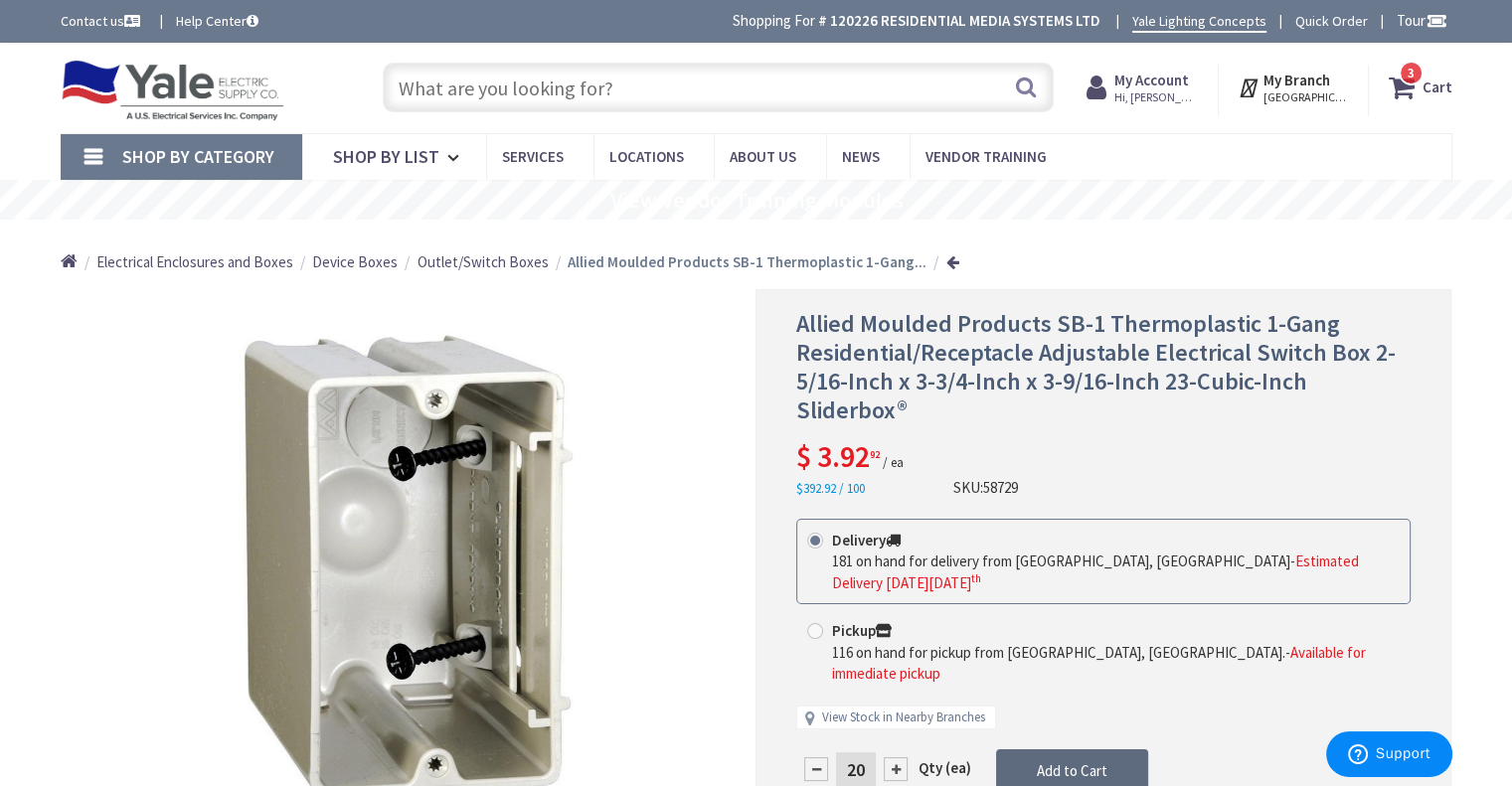 scroll, scrollTop: 0, scrollLeft: 0, axis: both 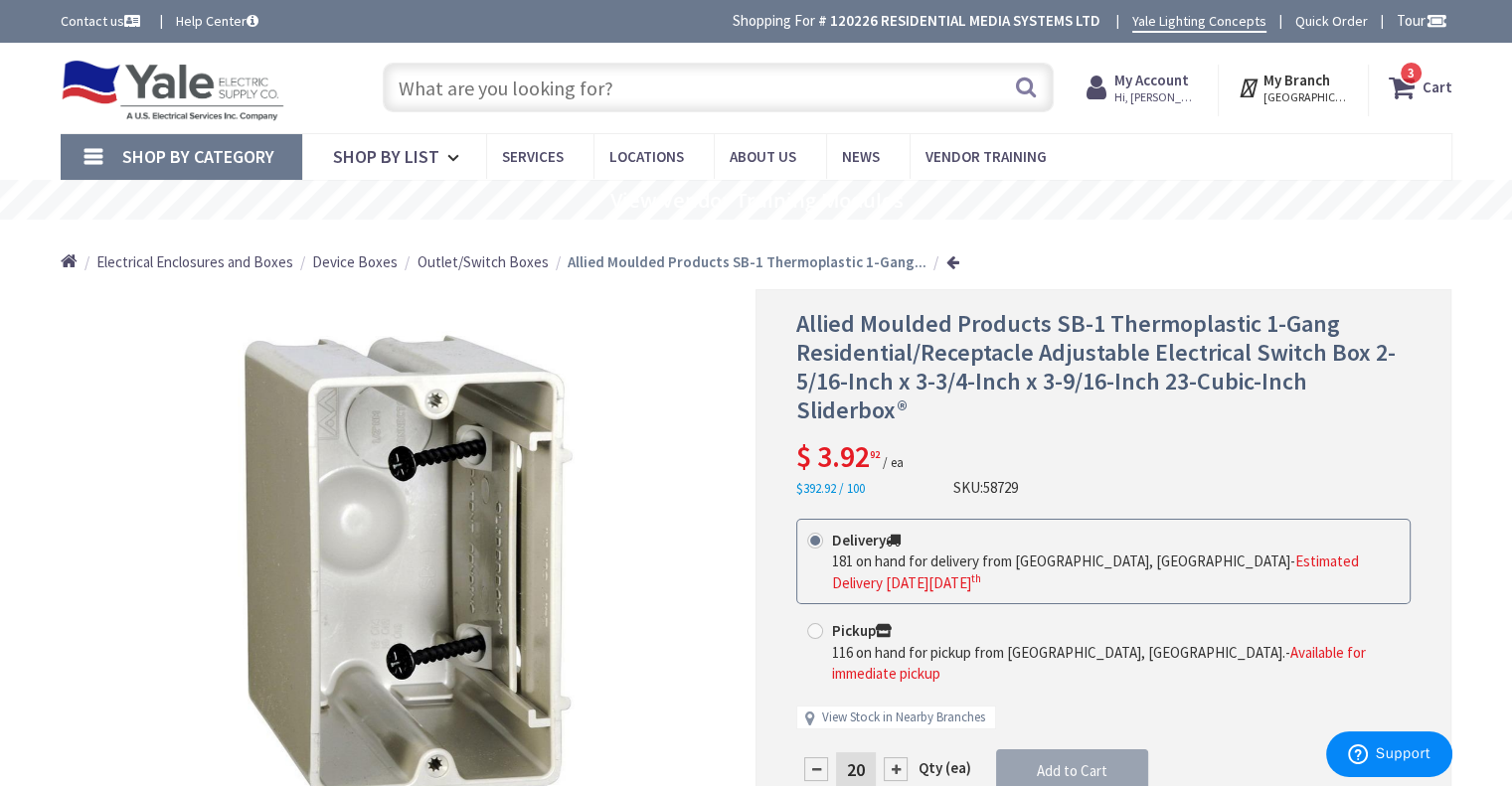 click at bounding box center [1406, 87] 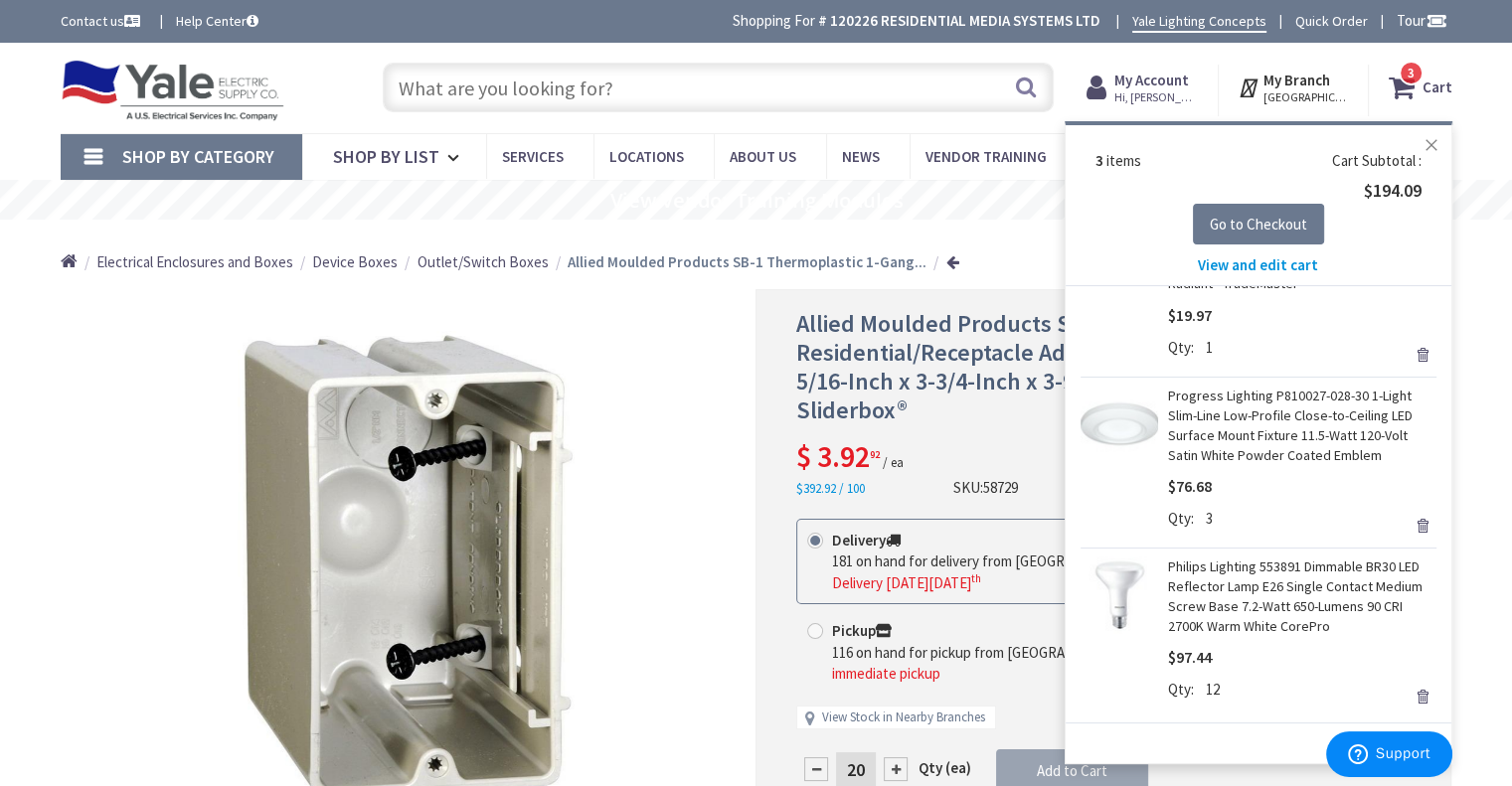 scroll, scrollTop: 118, scrollLeft: 0, axis: vertical 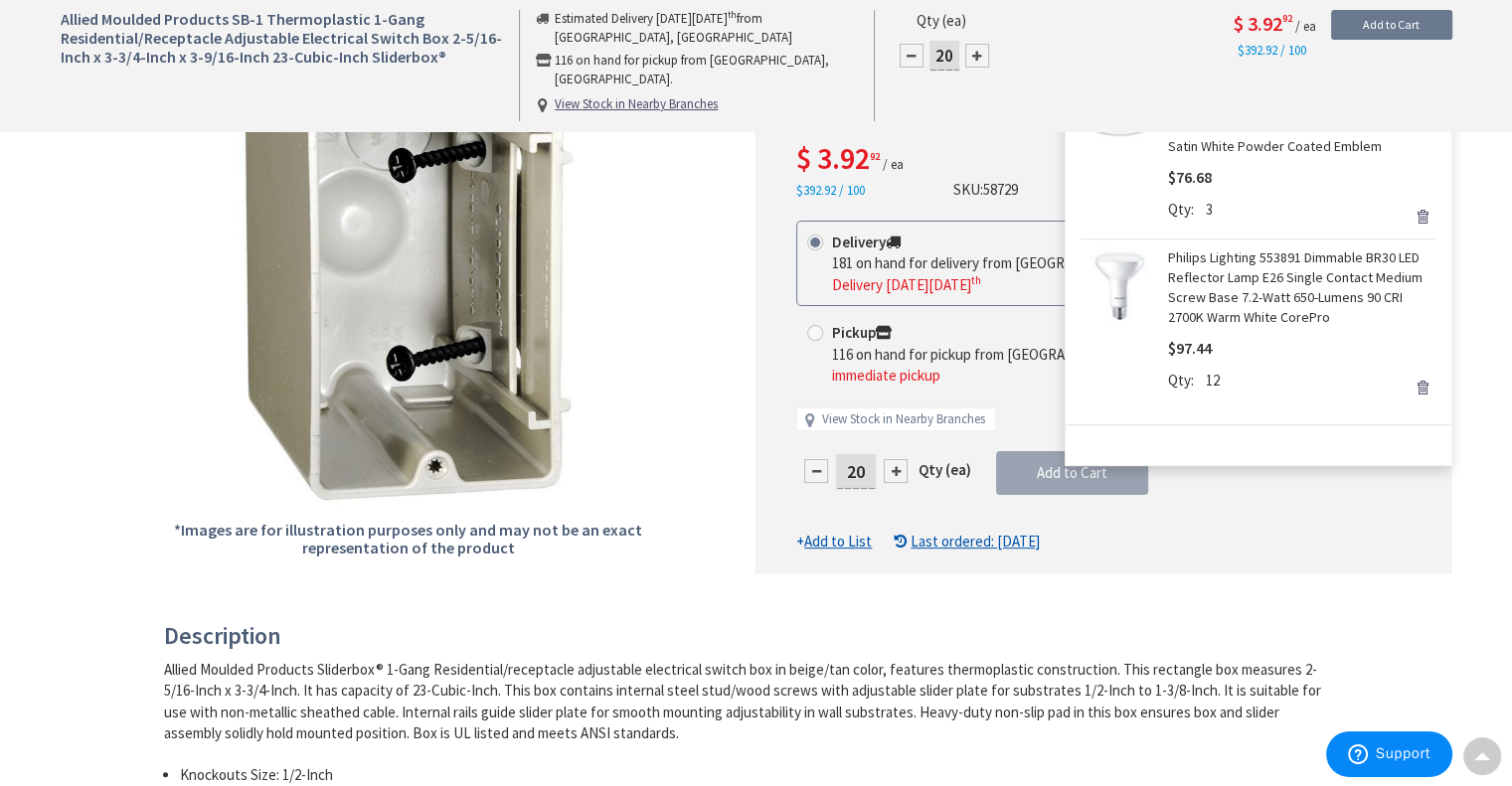click on "Remove" at bounding box center [1423, 388] 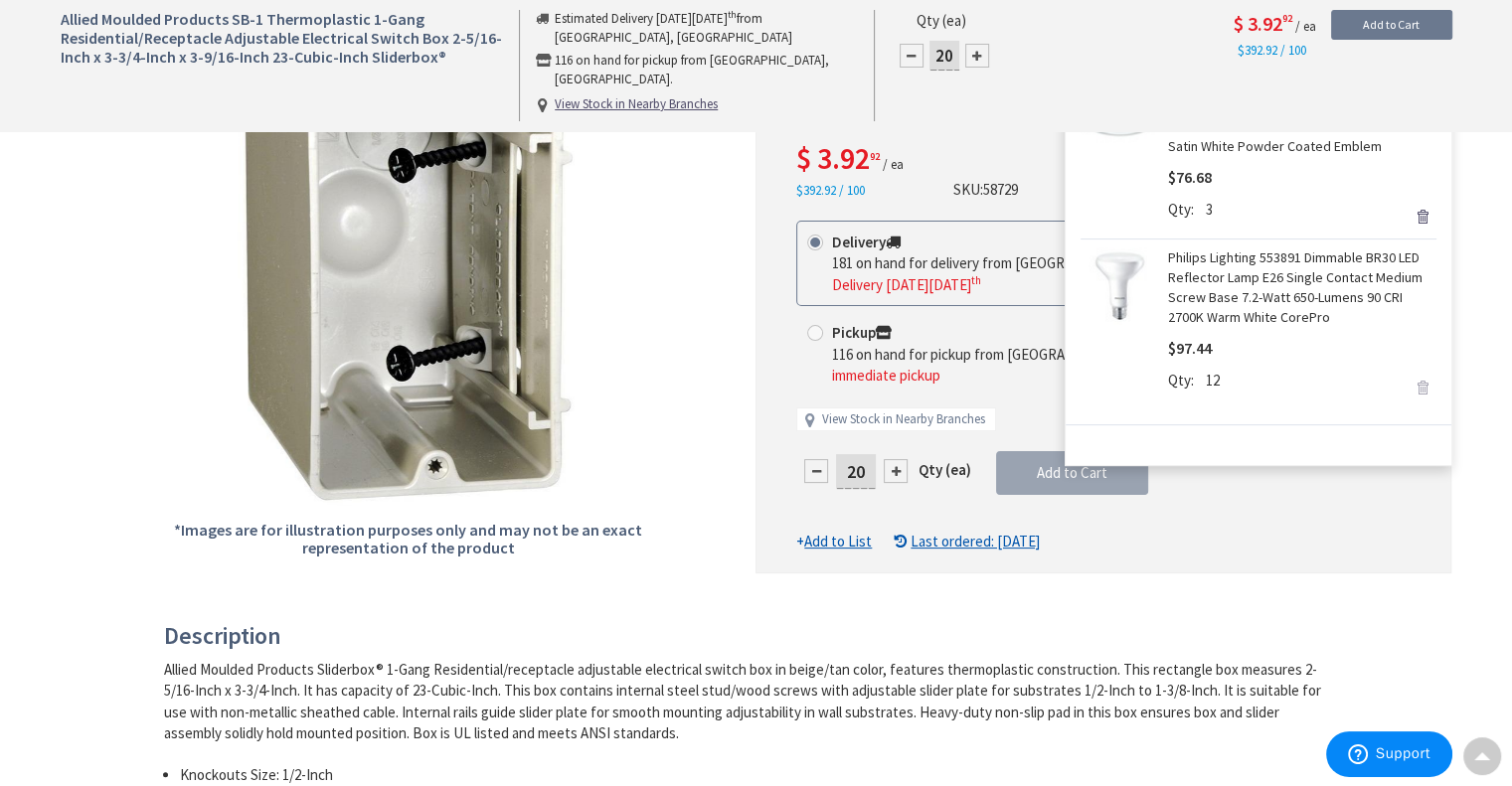 click on "Remove" at bounding box center [1423, 217] 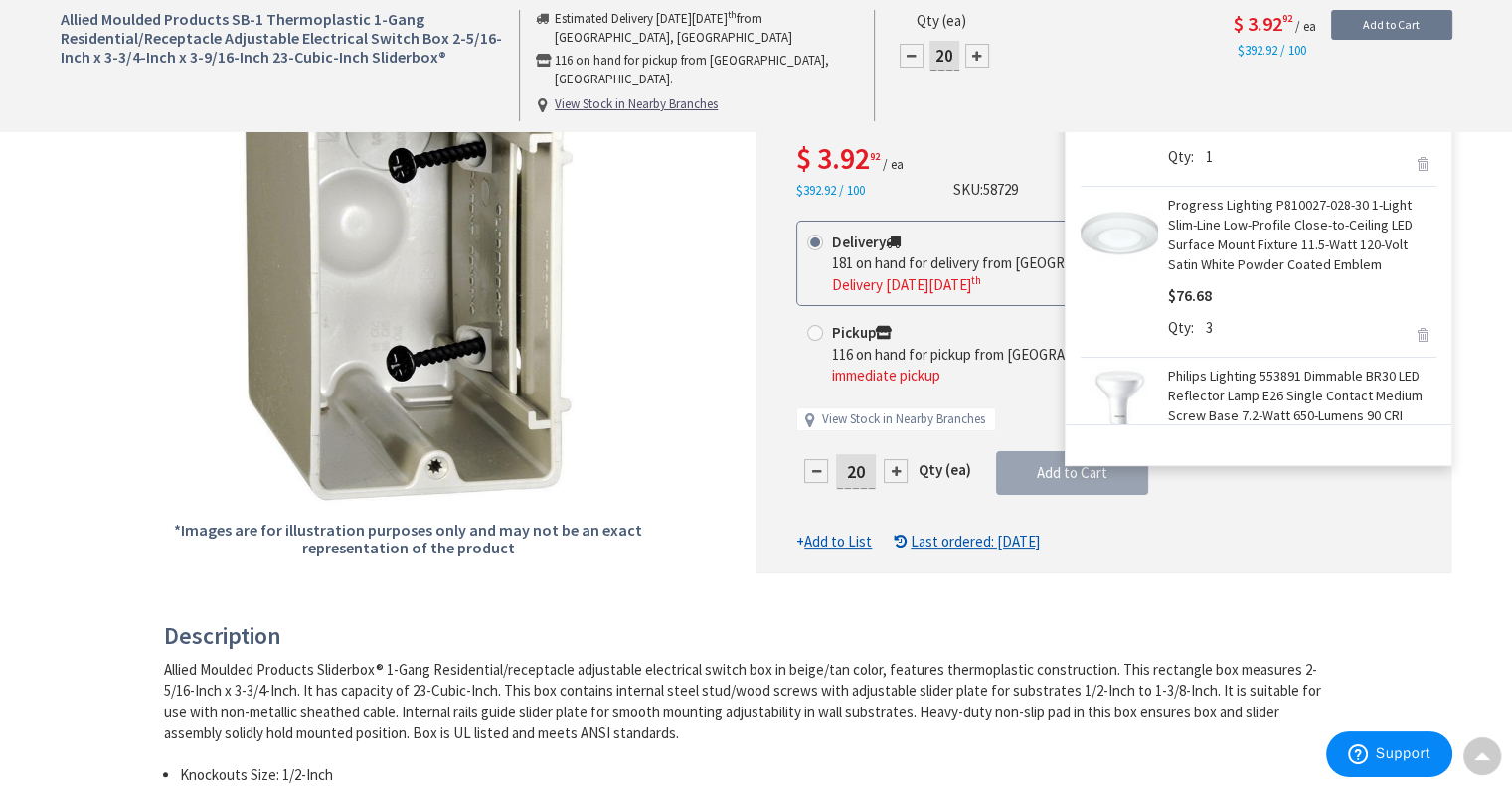 scroll, scrollTop: 0, scrollLeft: 0, axis: both 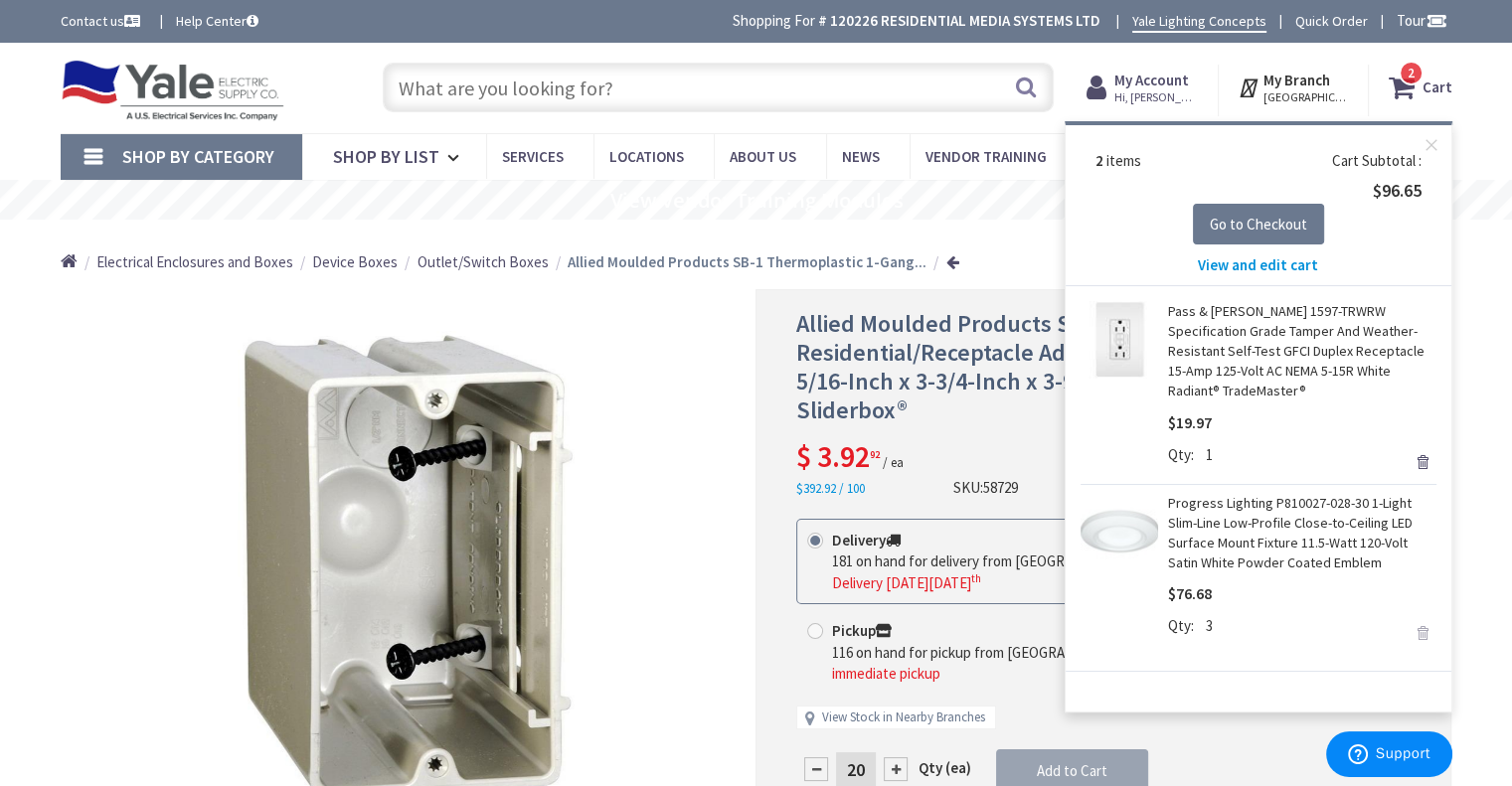 click on "Remove" at bounding box center (1423, 462) 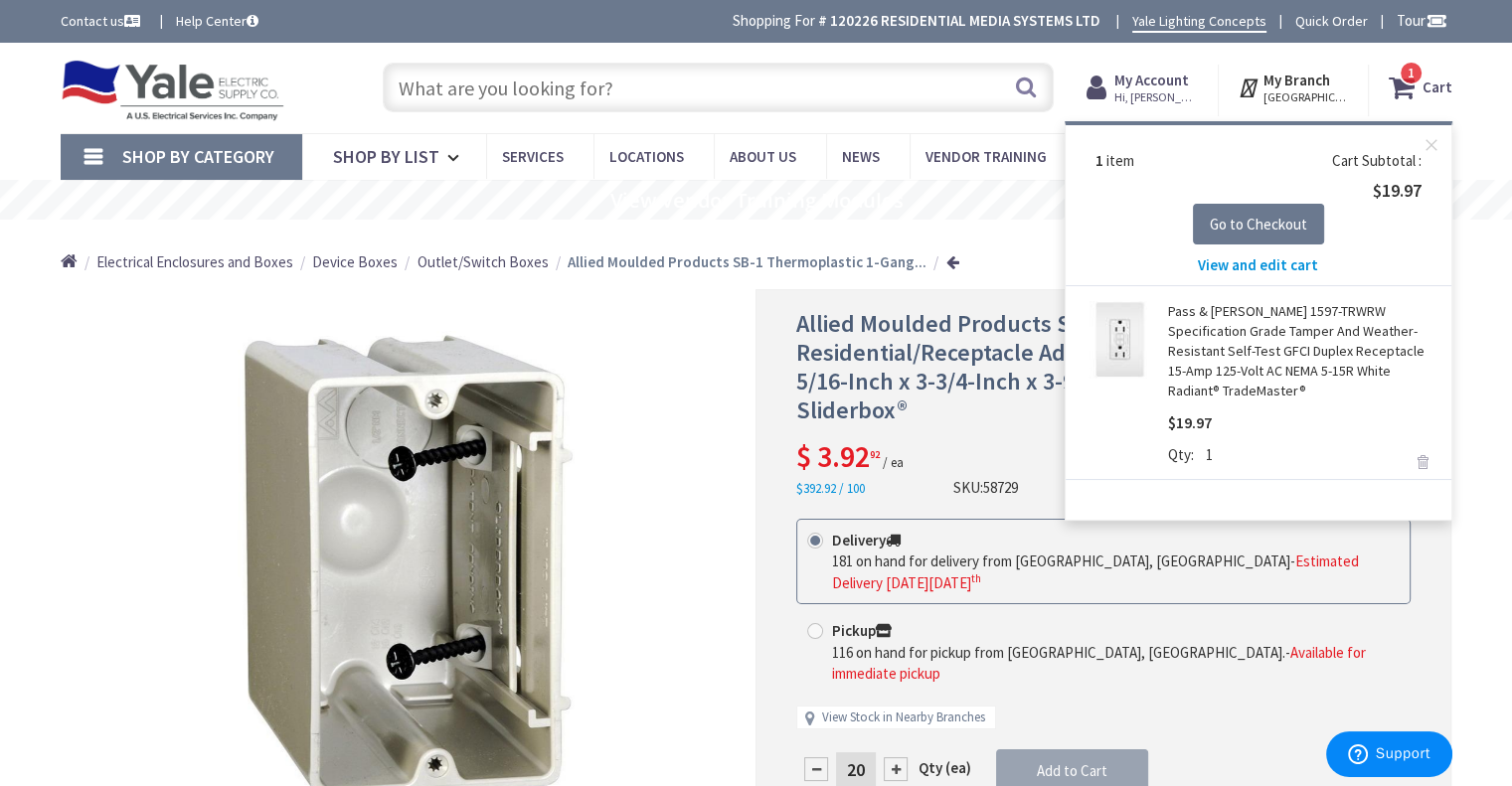 click on "Remove" at bounding box center [1423, 462] 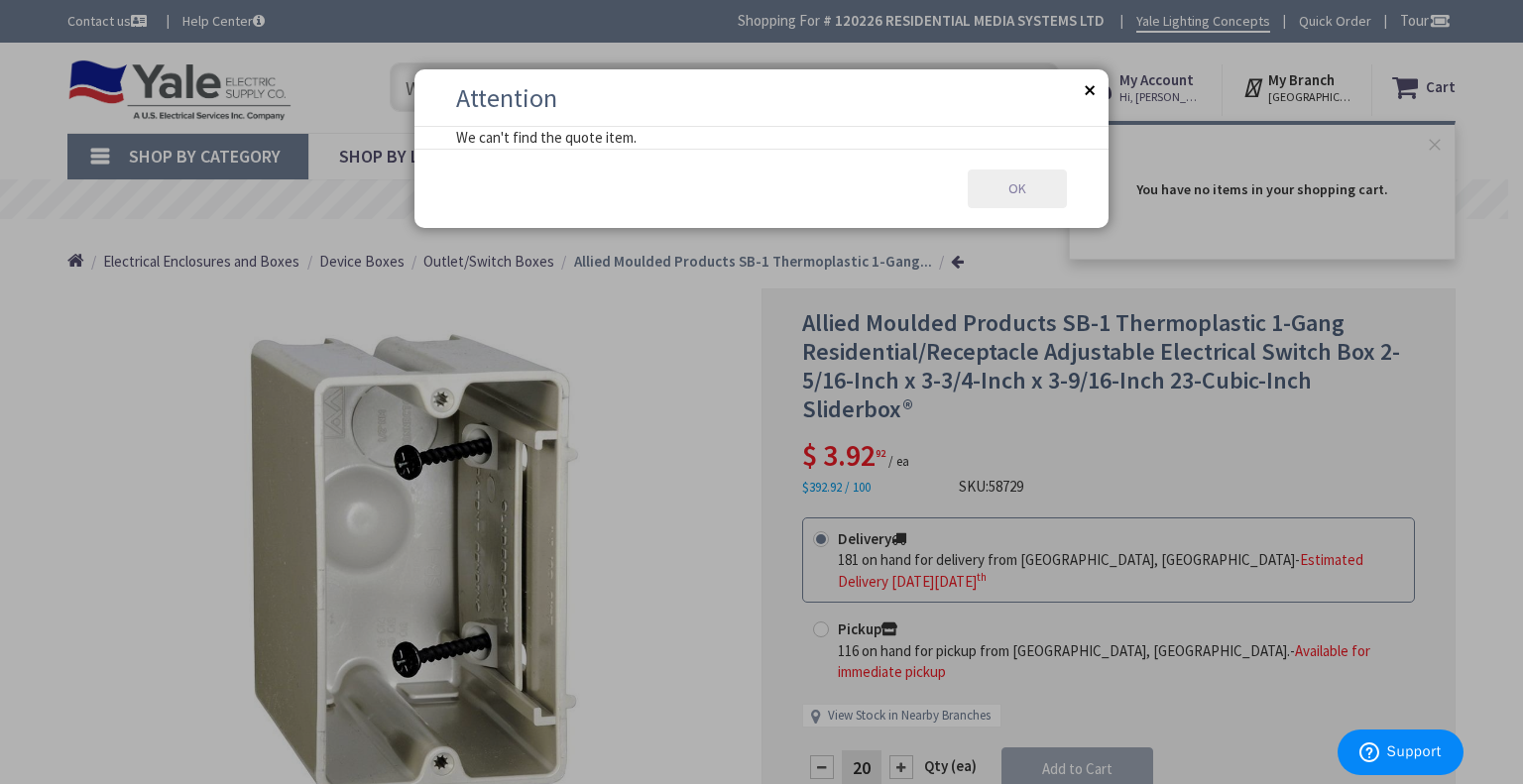 click on "OK" at bounding box center (1017, 189) 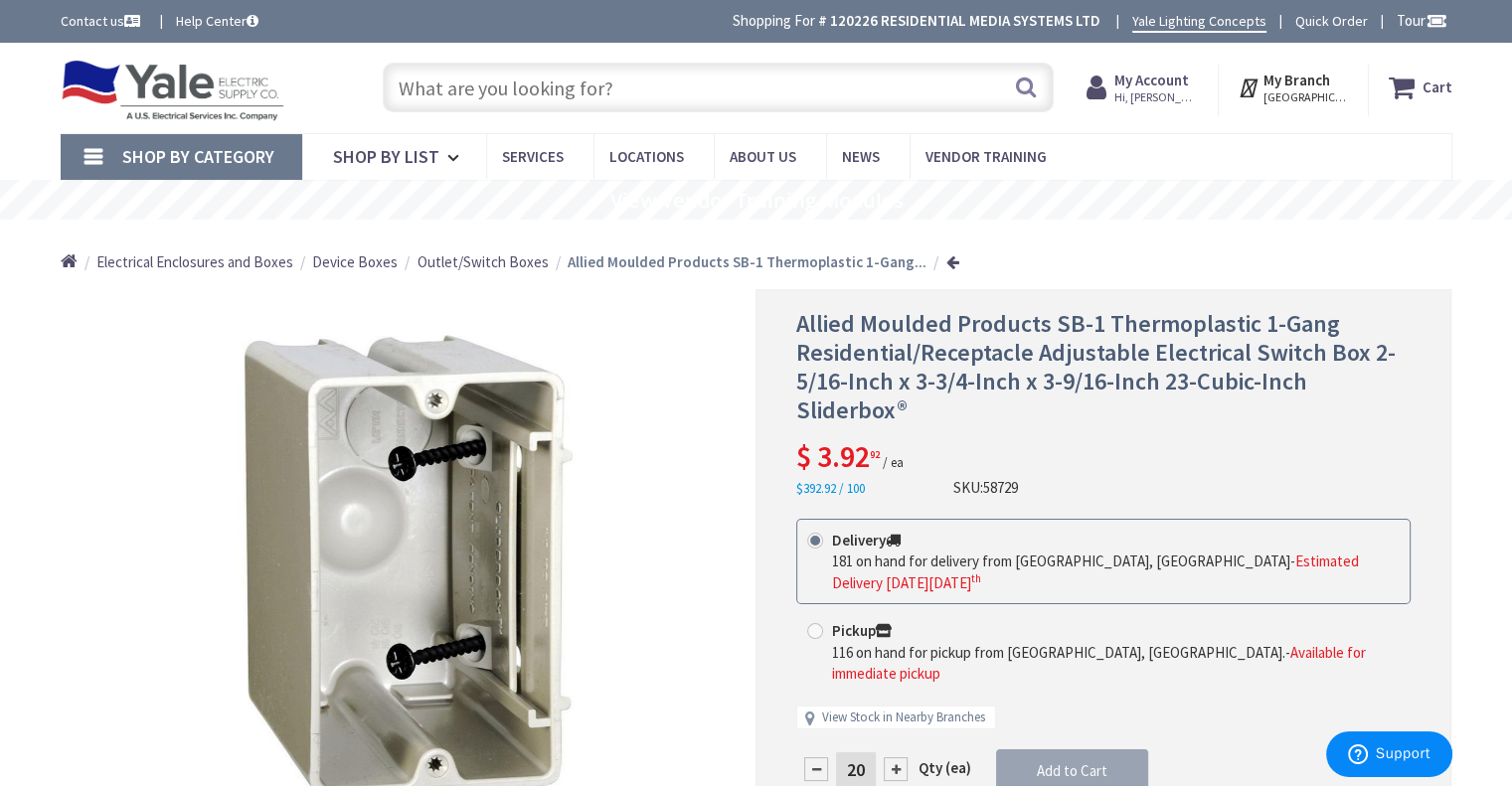 scroll, scrollTop: 99, scrollLeft: 0, axis: vertical 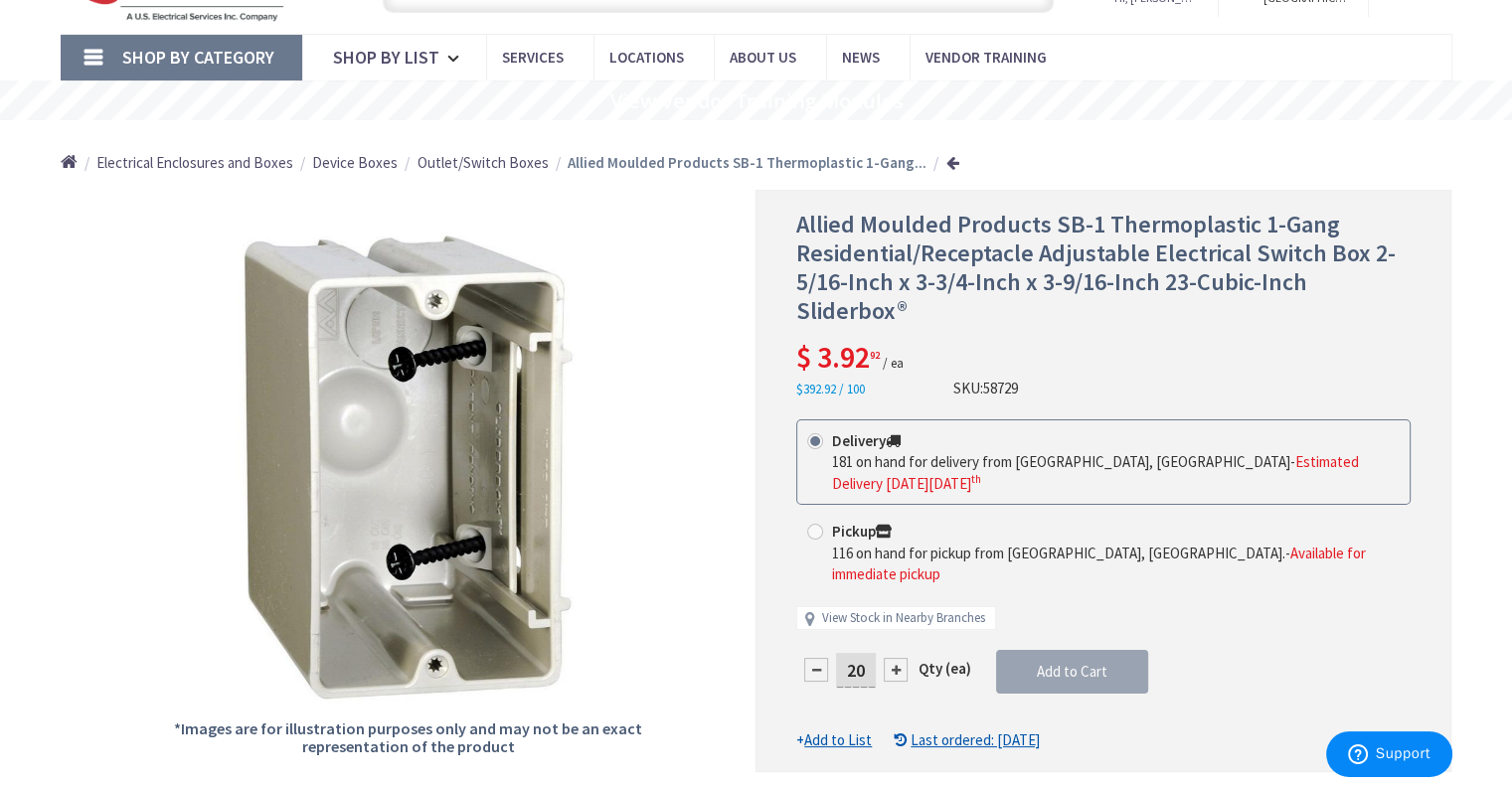 click on "Pickup
116 on hand for pickup from Lancaster, PA.
-  Available for immediate pickup" at bounding box center [1103, 552] 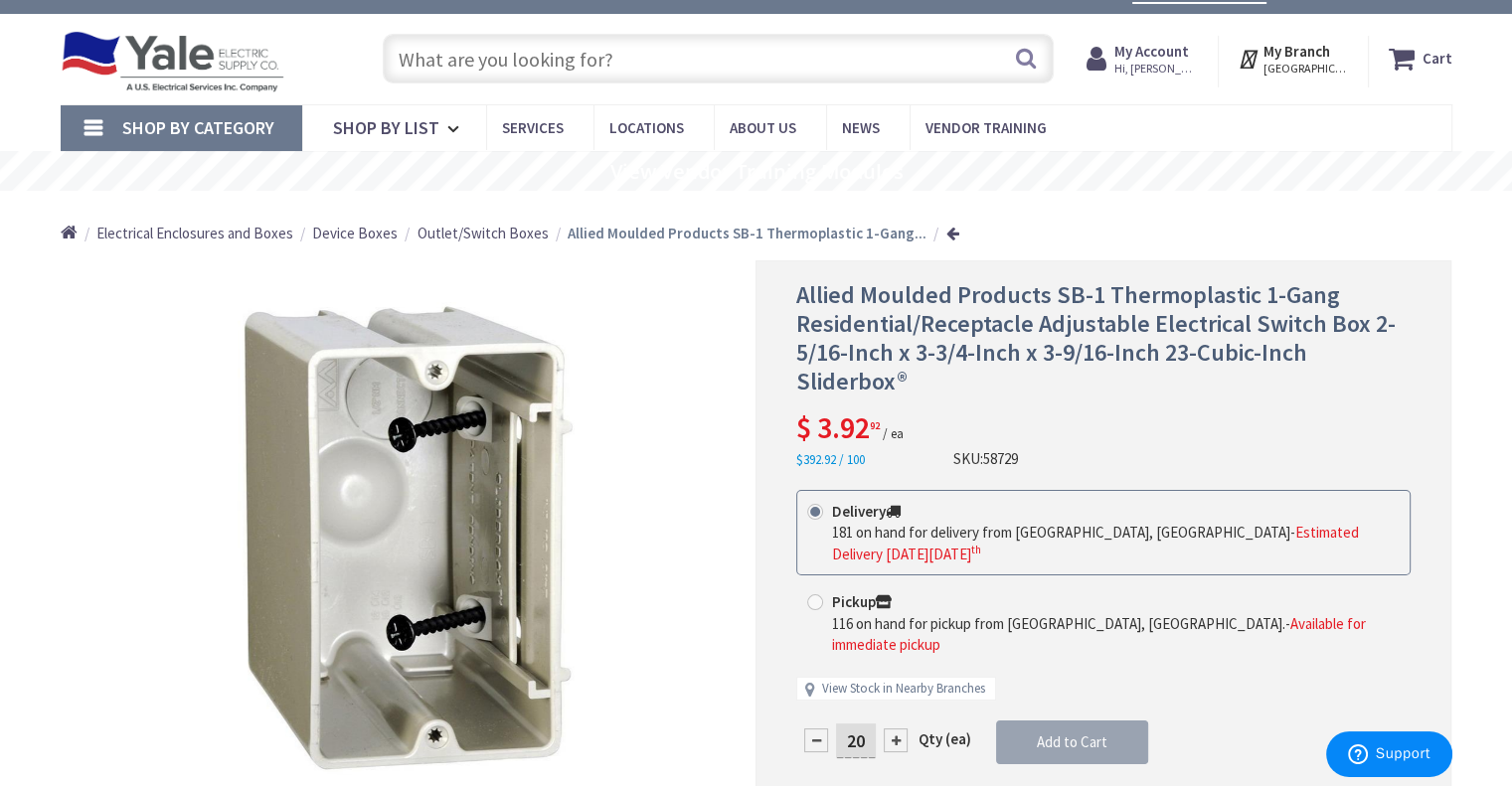 scroll, scrollTop: 0, scrollLeft: 0, axis: both 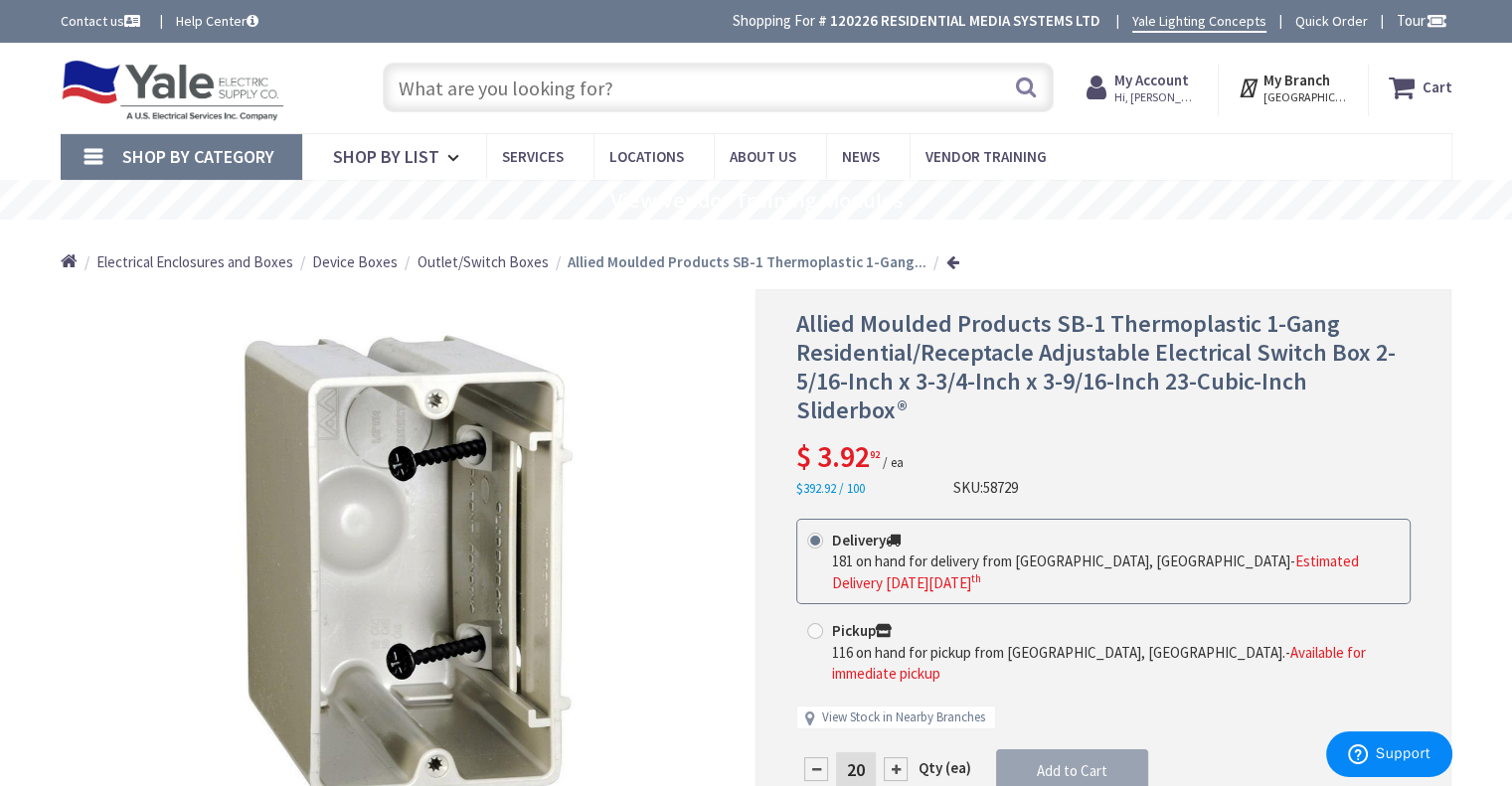 click at bounding box center [815, 541] 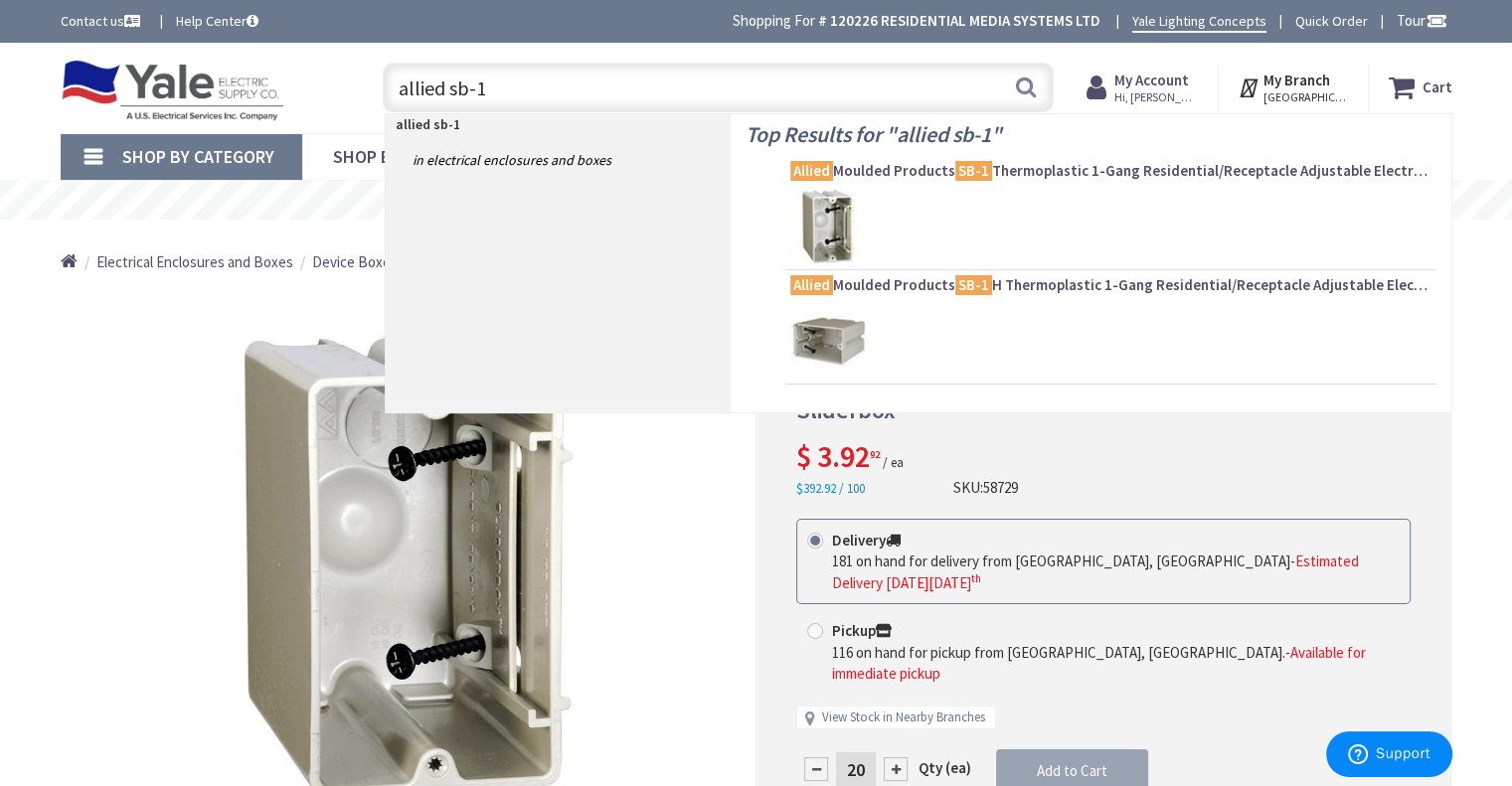 type on "allied sb-1" 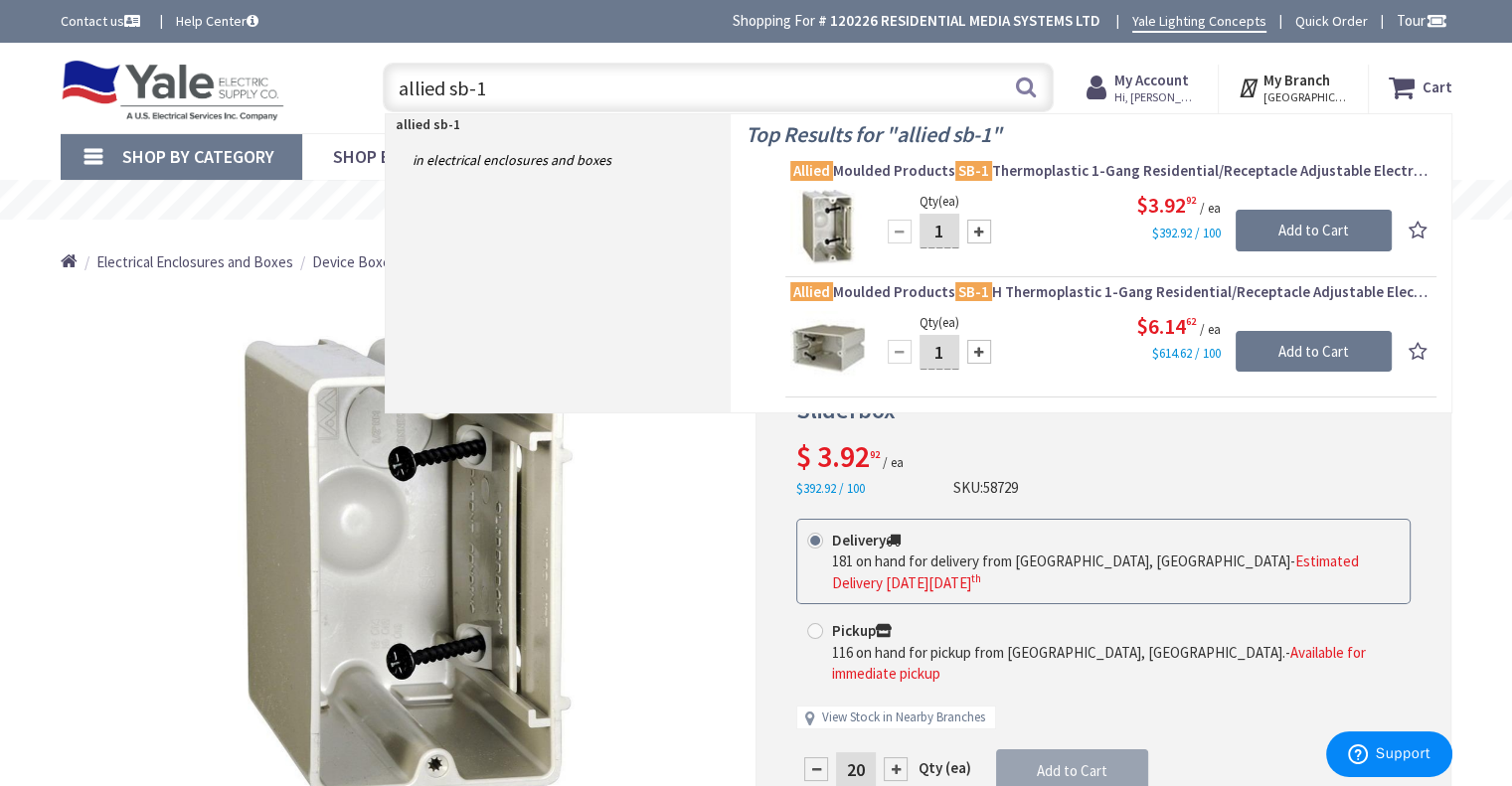 drag, startPoint x: 944, startPoint y: 224, endPoint x: 911, endPoint y: 225, distance: 33.0151 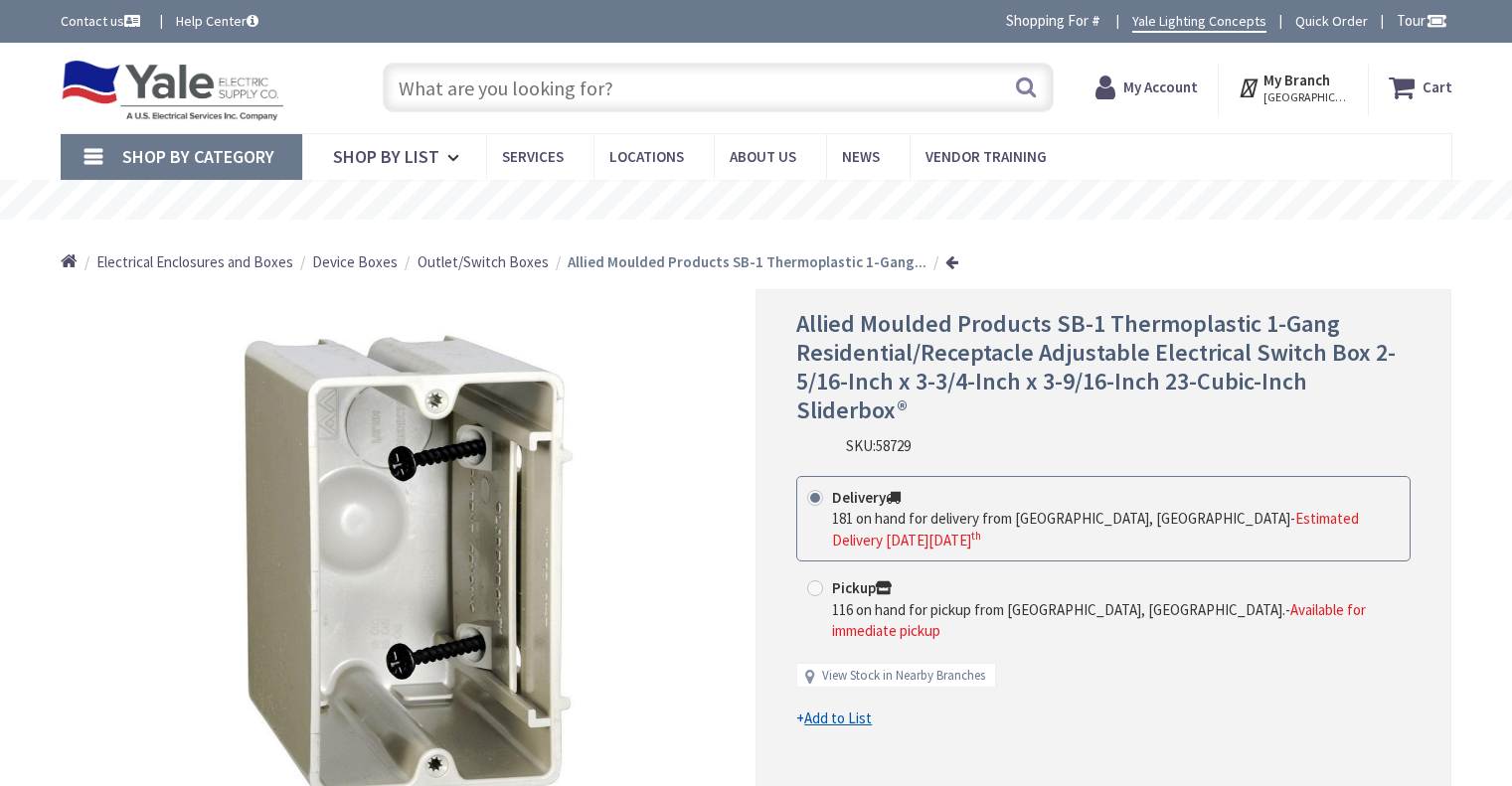 scroll, scrollTop: 0, scrollLeft: 0, axis: both 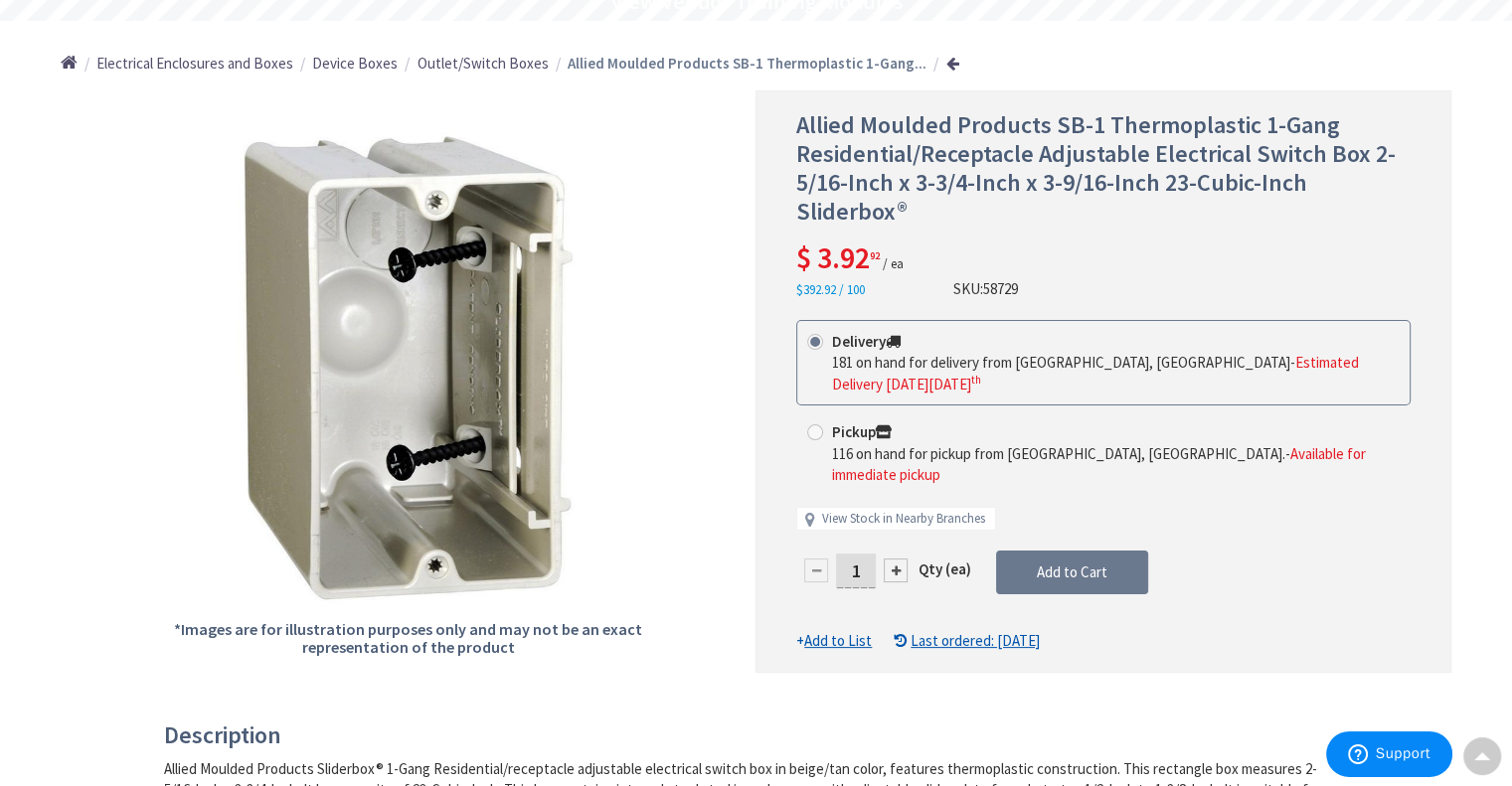 drag, startPoint x: 863, startPoint y: 527, endPoint x: 809, endPoint y: 517, distance: 54.91812 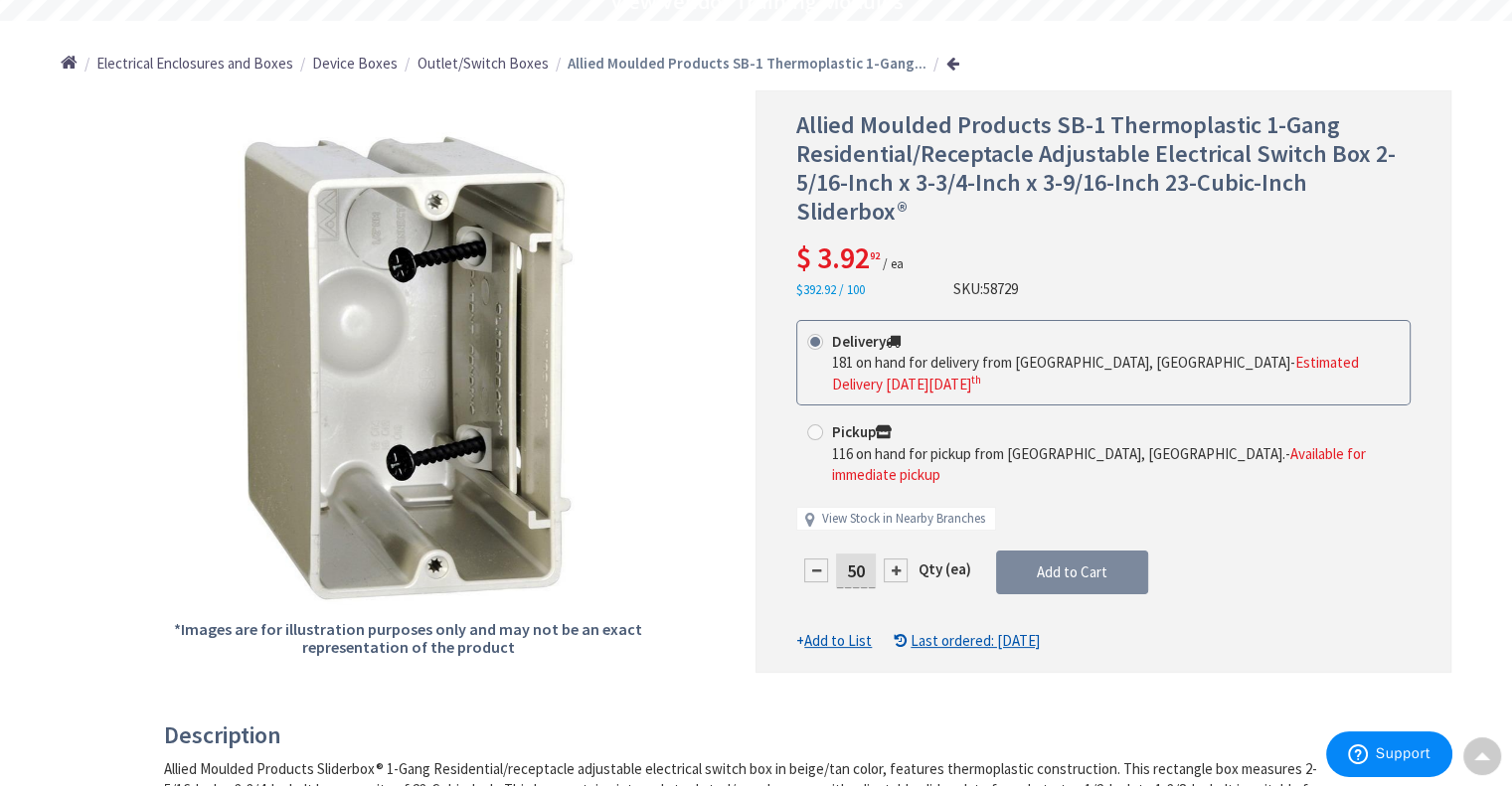 type on "50" 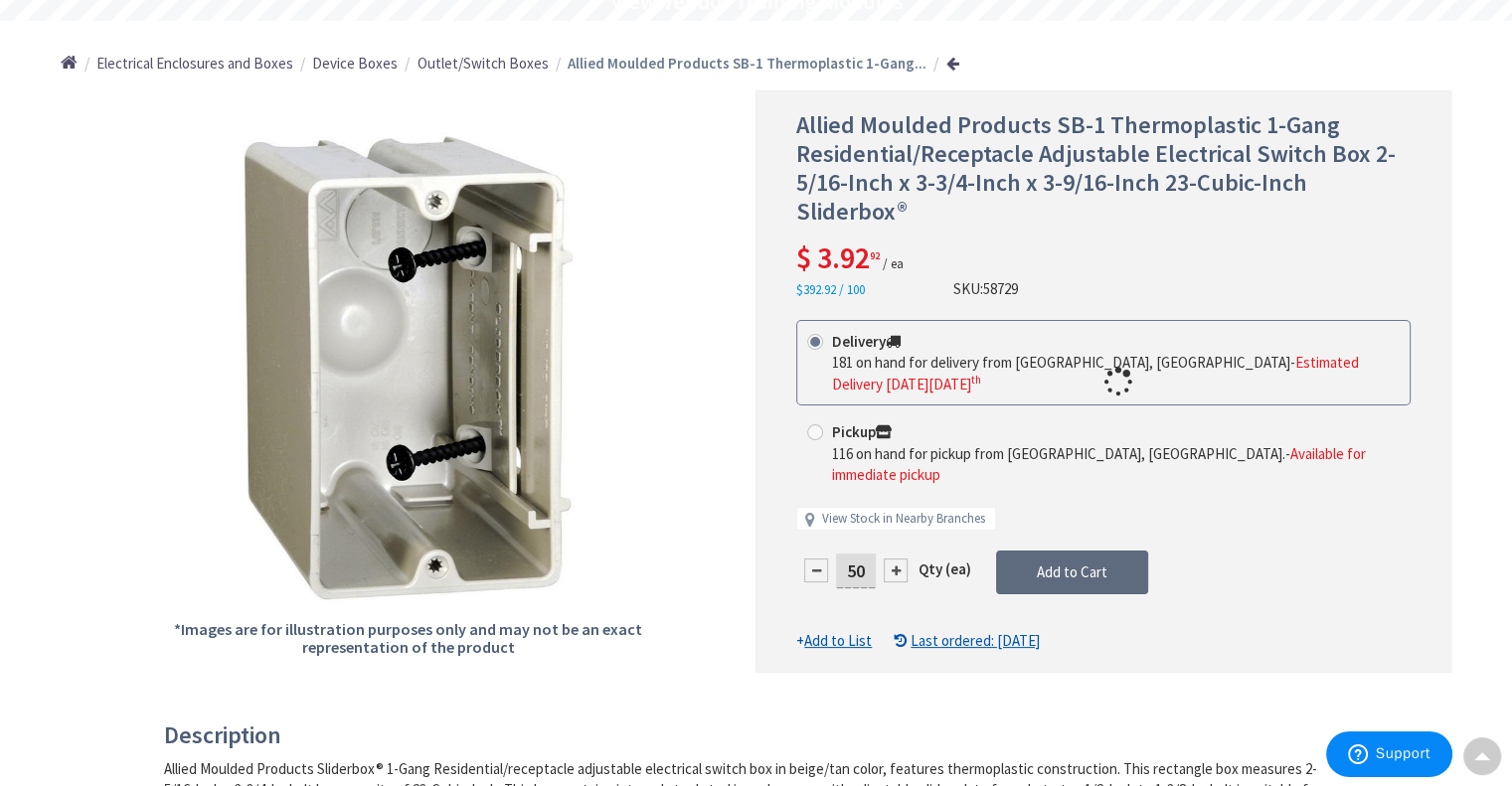 click on "This product is Discontinued
Delivery
181 on hand for delivery from [GEOGRAPHIC_DATA], [GEOGRAPHIC_DATA]
-  Estimated Delivery [DATE][DATE]
Pickup
116 on hand for pickup from [GEOGRAPHIC_DATA], [GEOGRAPHIC_DATA].
-  Available for immediate pickup
View Stock in Nearby Branches" at bounding box center (1103, 486) 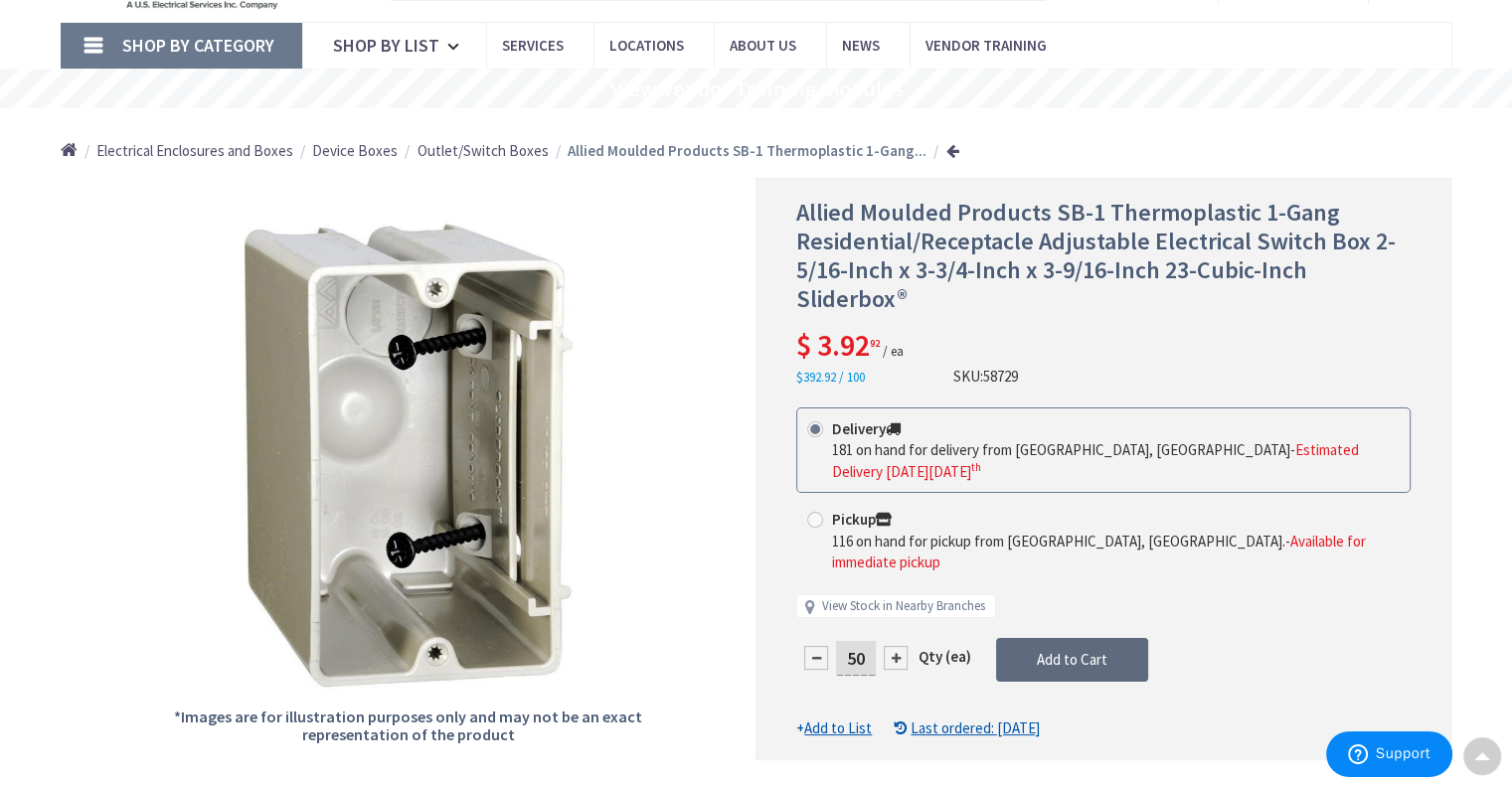 scroll, scrollTop: 0, scrollLeft: 0, axis: both 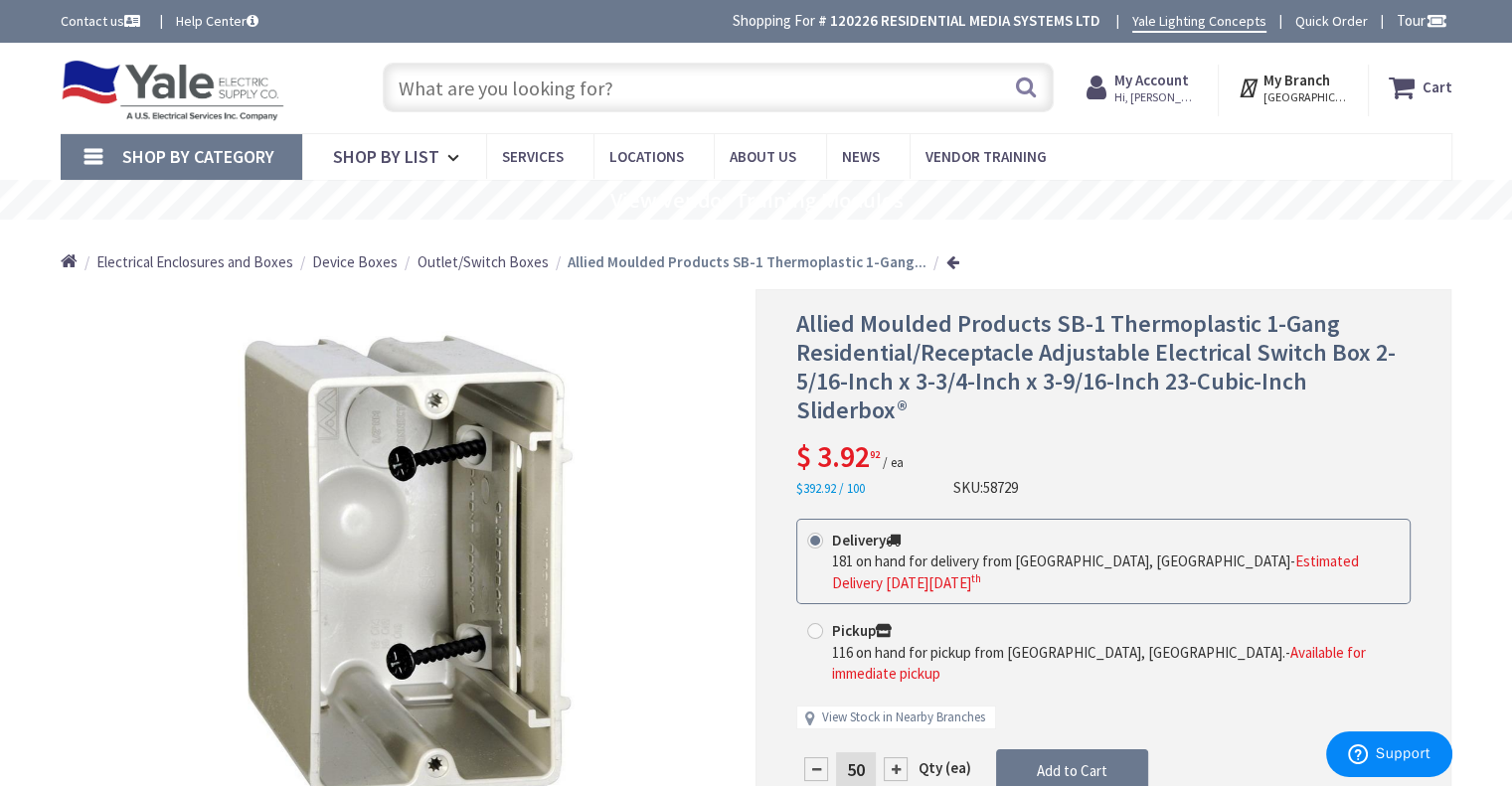 click at bounding box center (1406, 87) 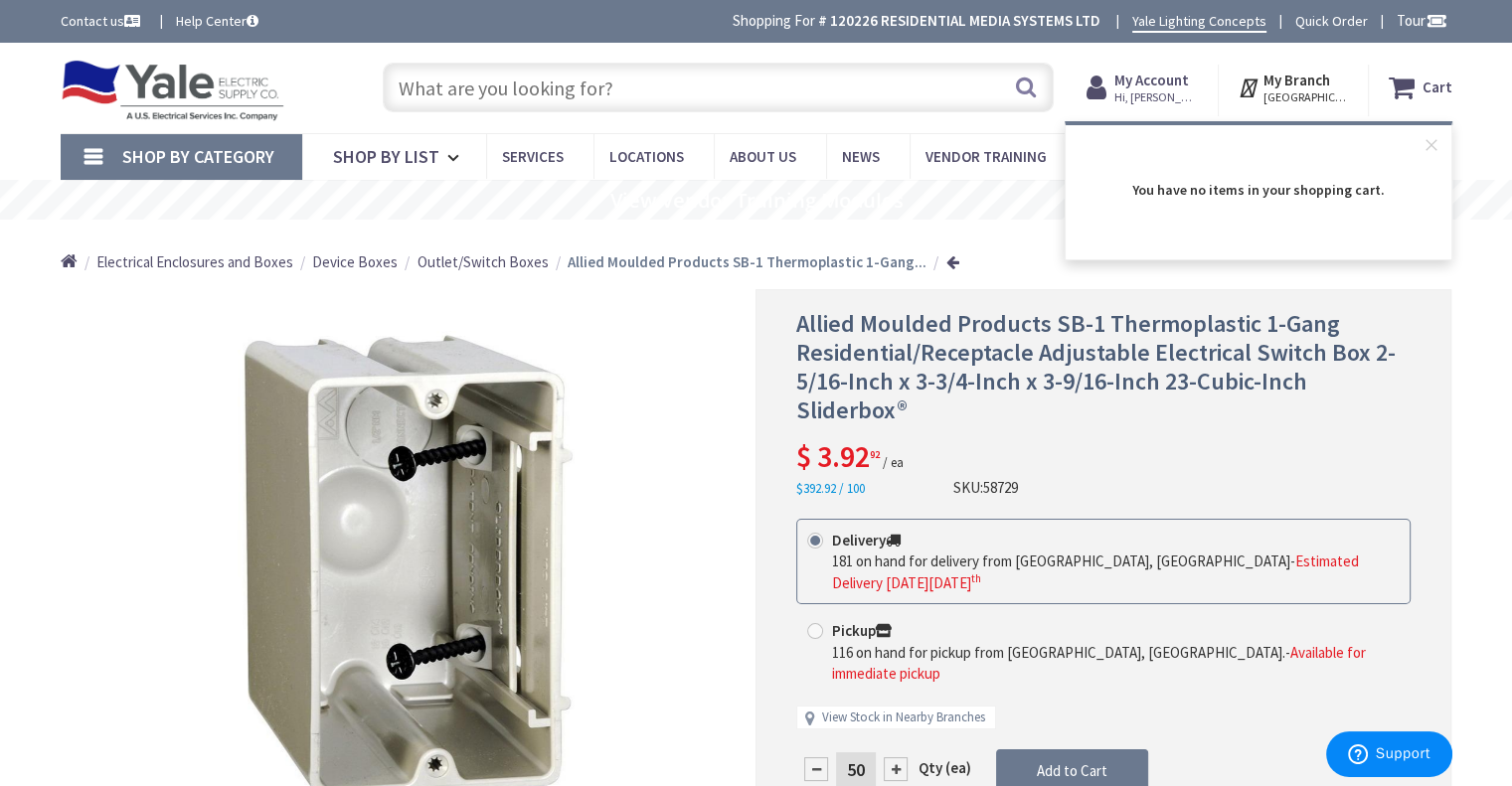 click at bounding box center [718, 87] 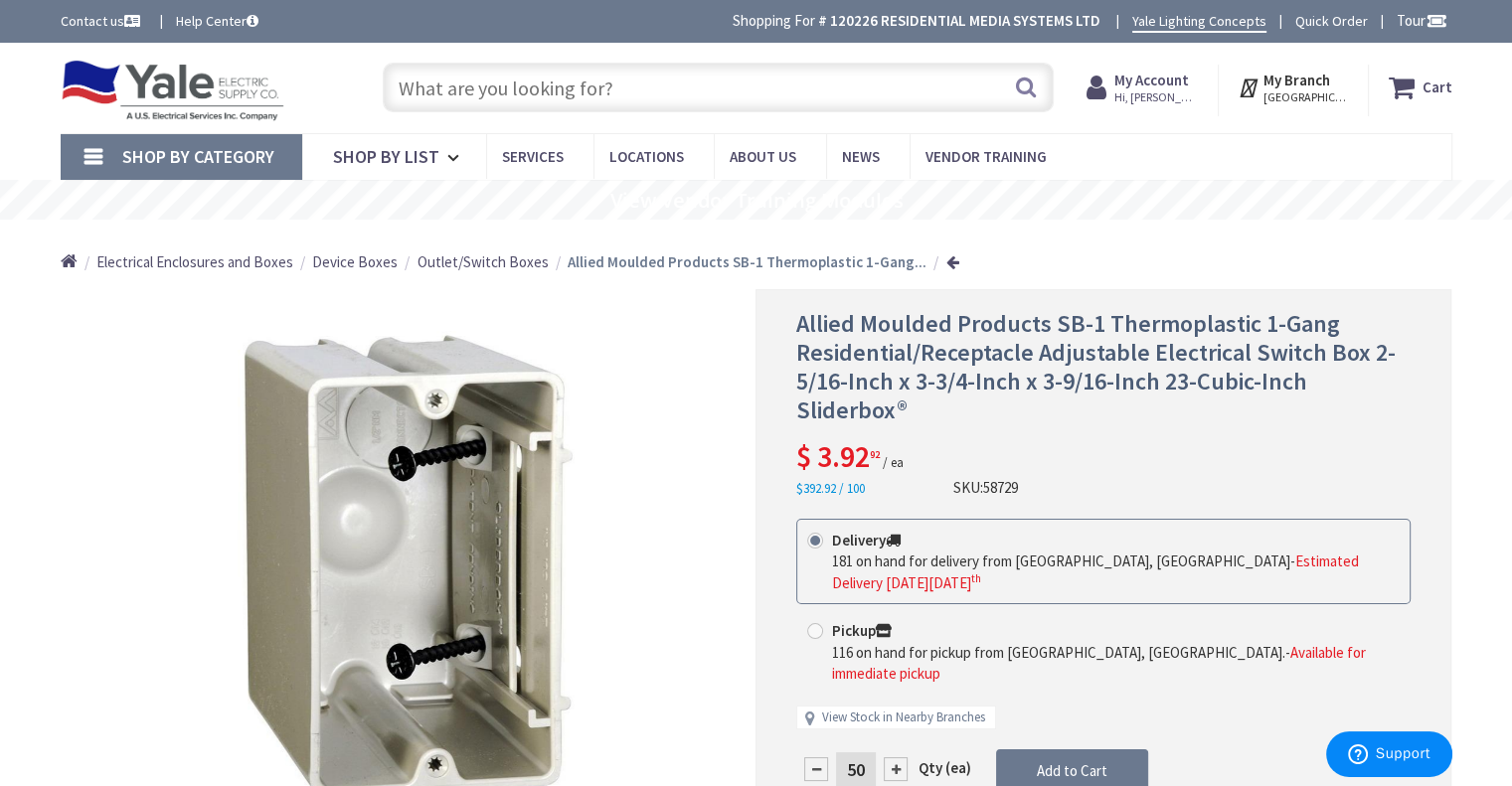 click at bounding box center (718, 87) 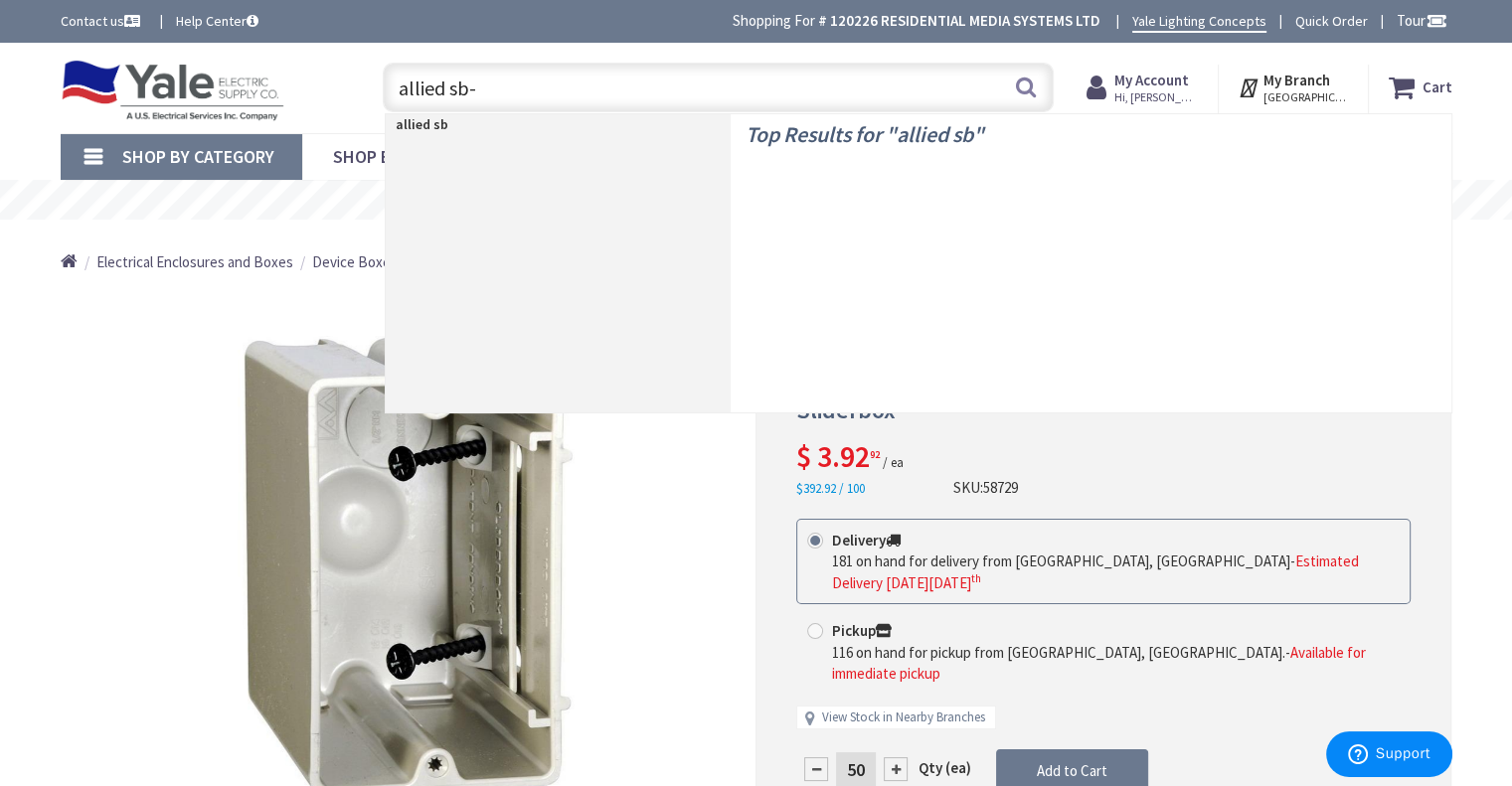 type on "allied sb-2" 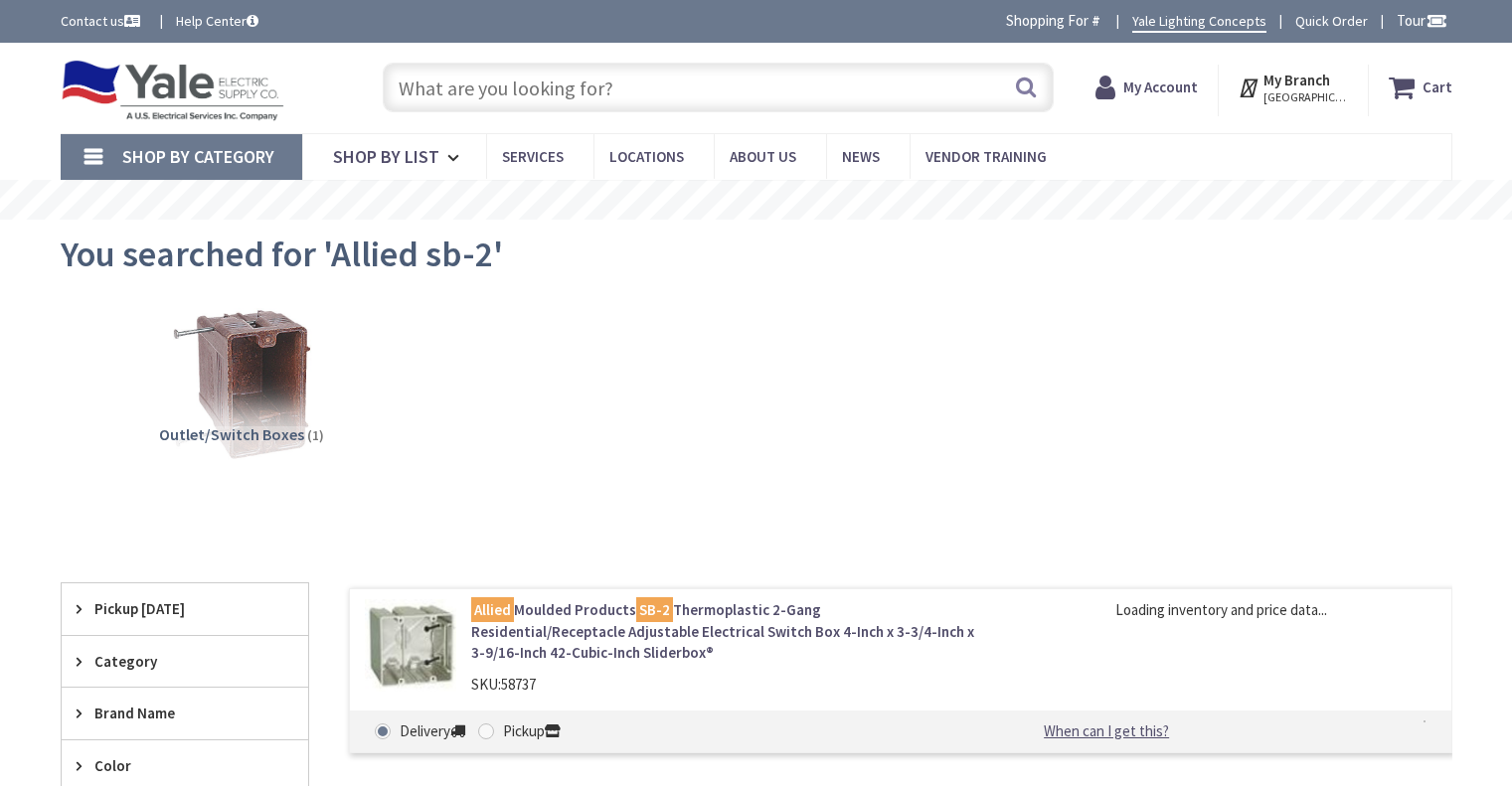 scroll, scrollTop: 0, scrollLeft: 0, axis: both 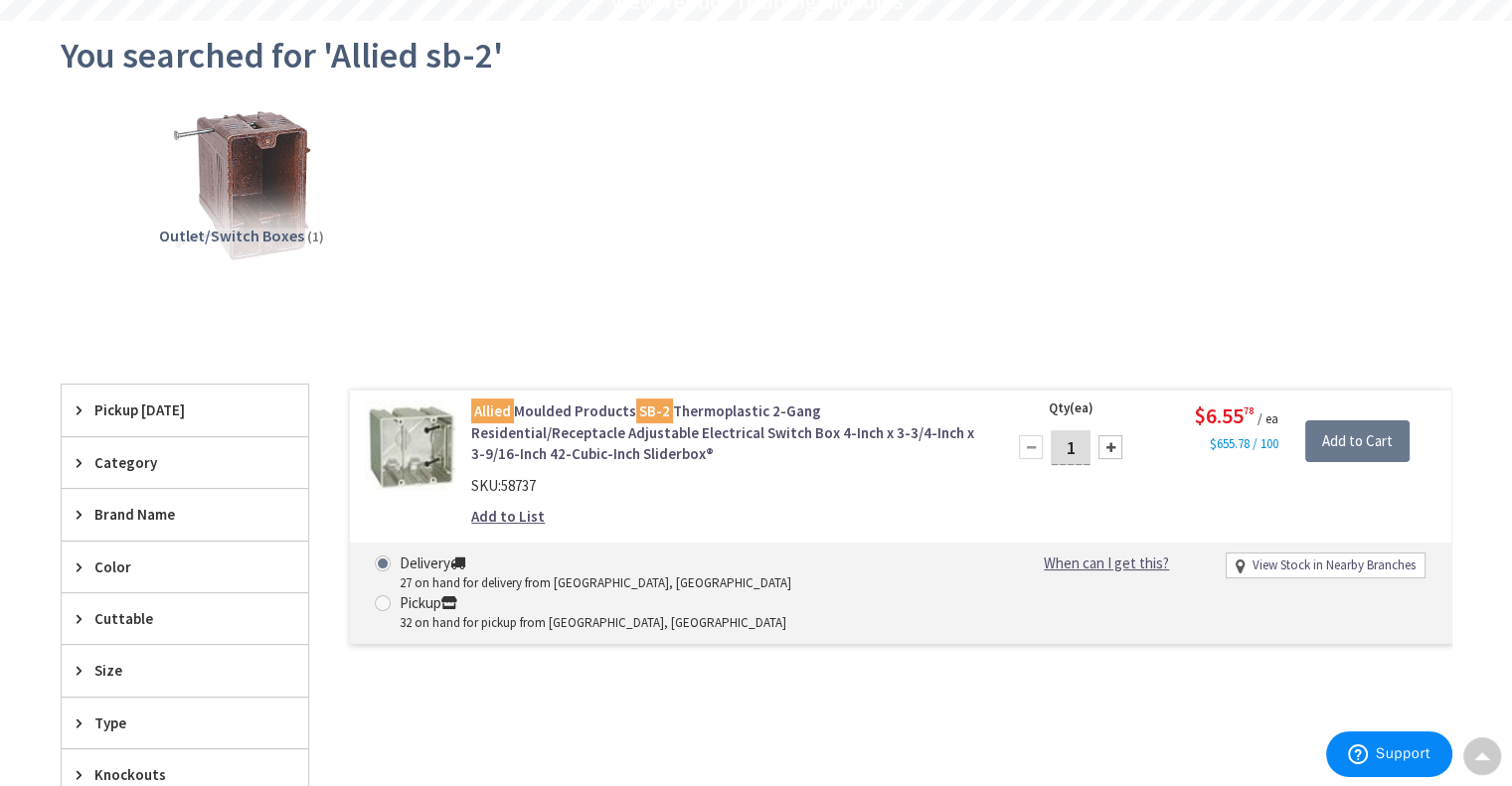 click on "Allied  Moulded Products  SB-2  Thermoplastic 2-Gang Residential/Receptacle Adjustable Electrical Switch Box 4-Inch x 3-3/4-Inch x 3-9/16-Inch 42-Cubic-Inch Sliderbox®" at bounding box center [724, 432] 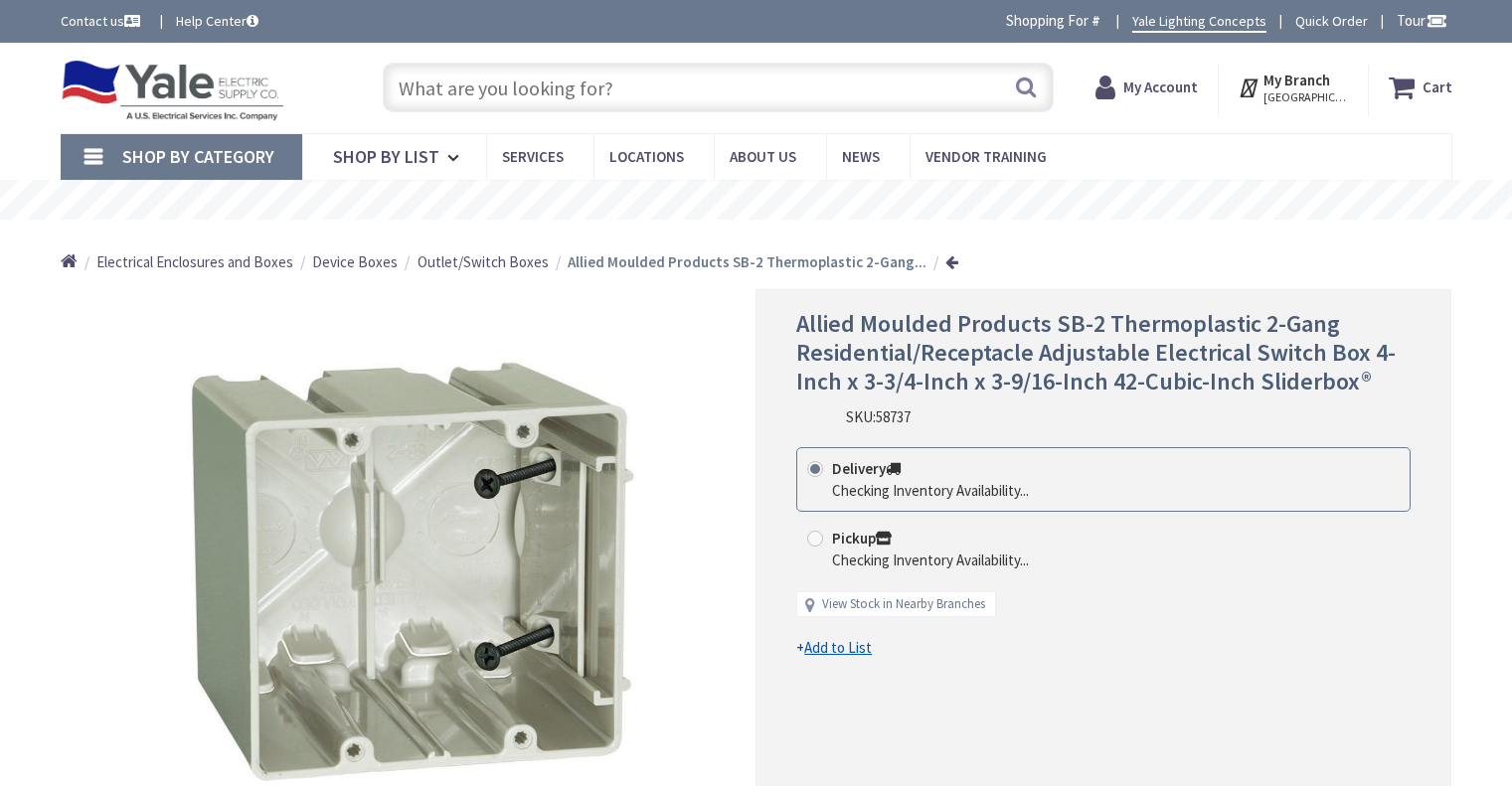scroll, scrollTop: 0, scrollLeft: 0, axis: both 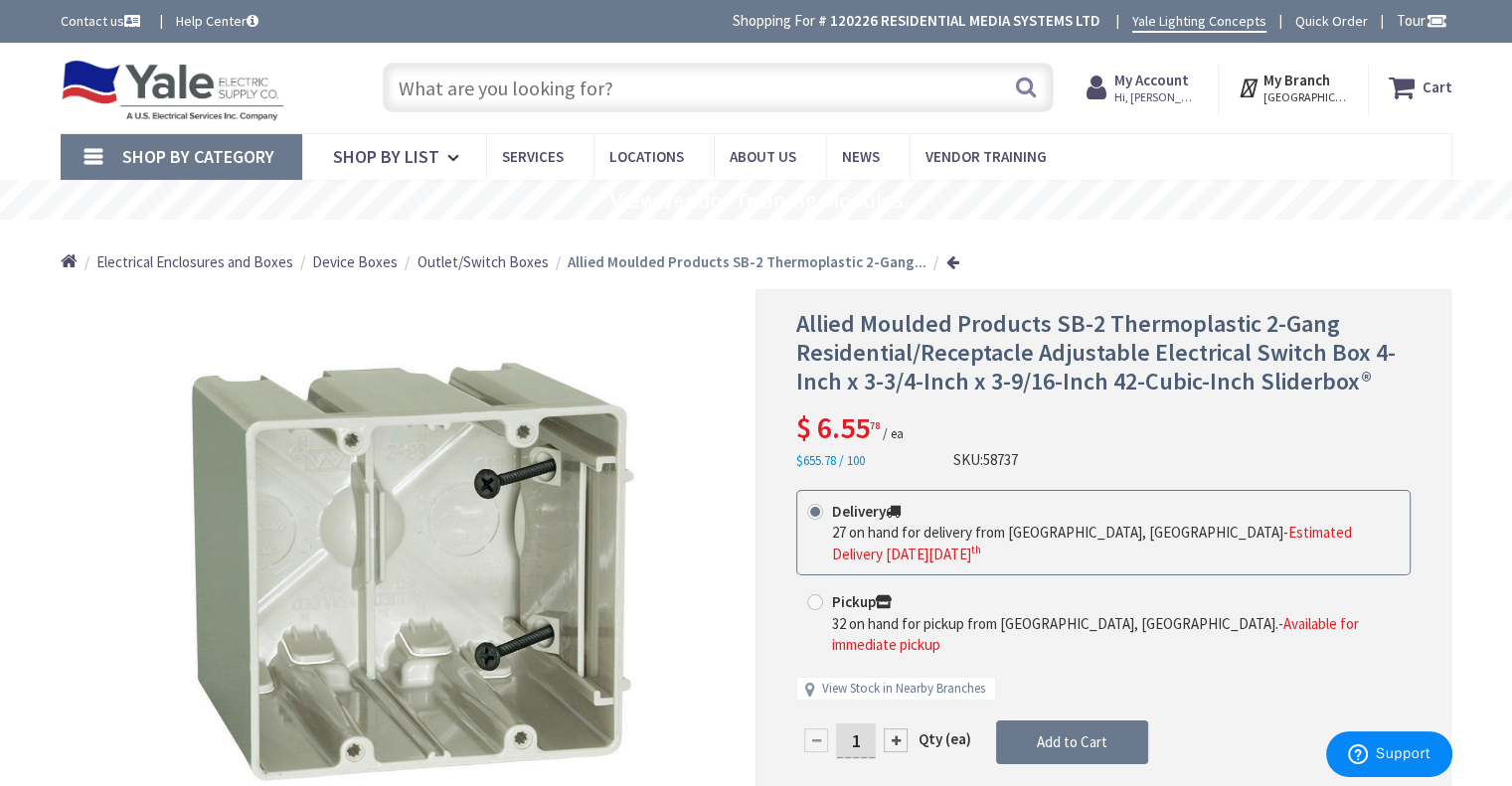 drag, startPoint x: 634, startPoint y: 105, endPoint x: 631, endPoint y: 88, distance: 17.262677 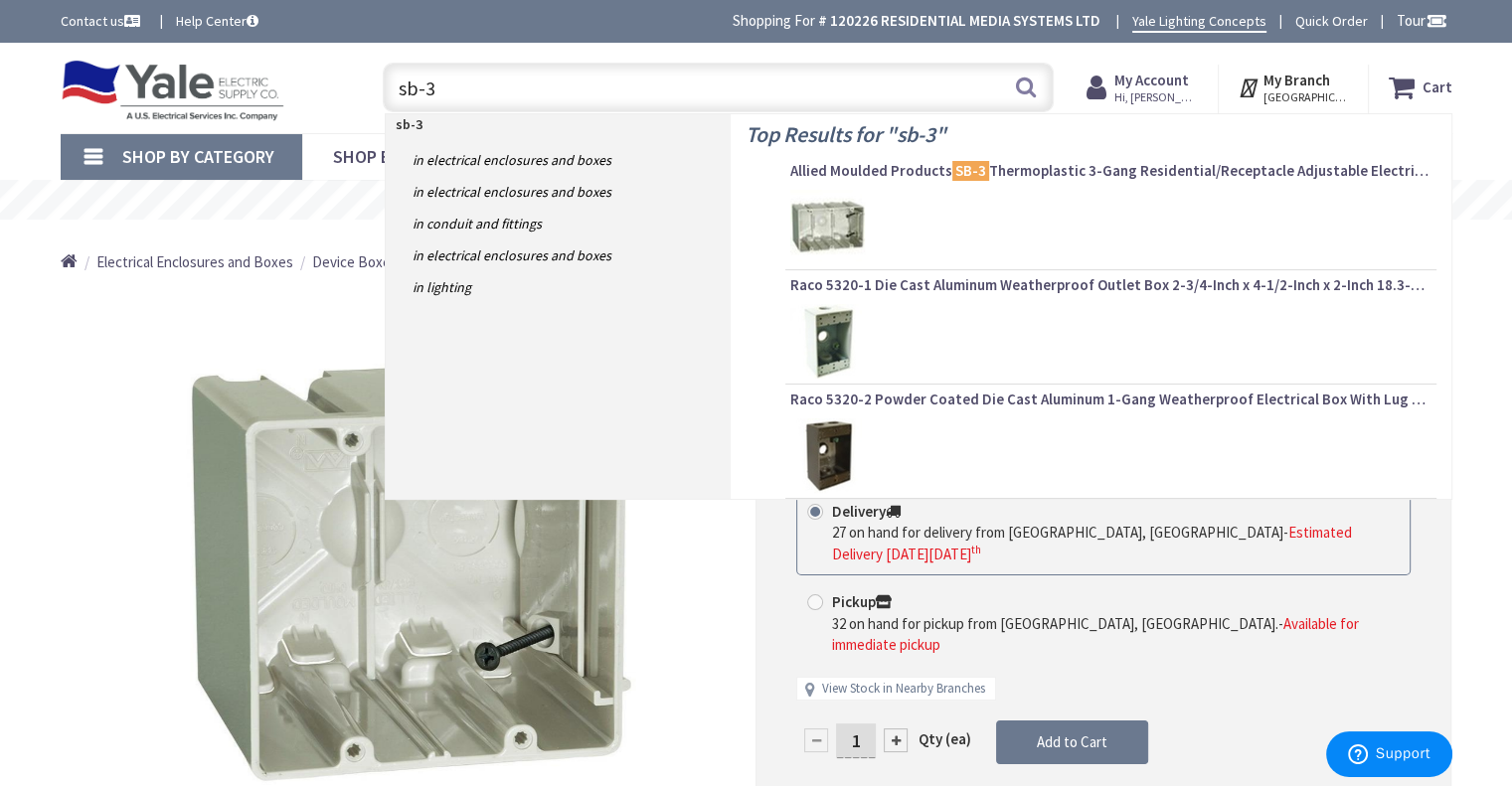 type on "sb-3" 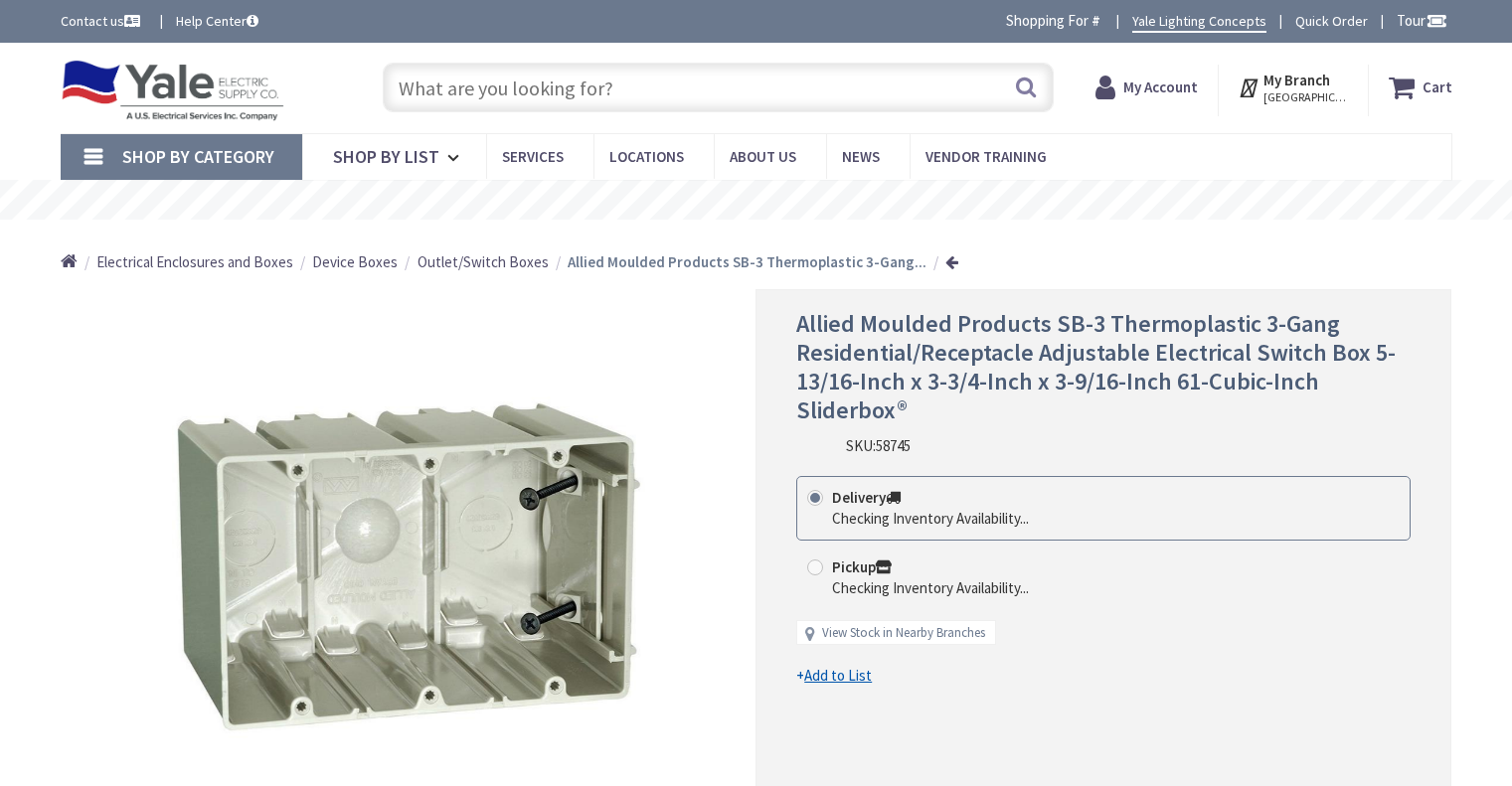 scroll, scrollTop: 0, scrollLeft: 0, axis: both 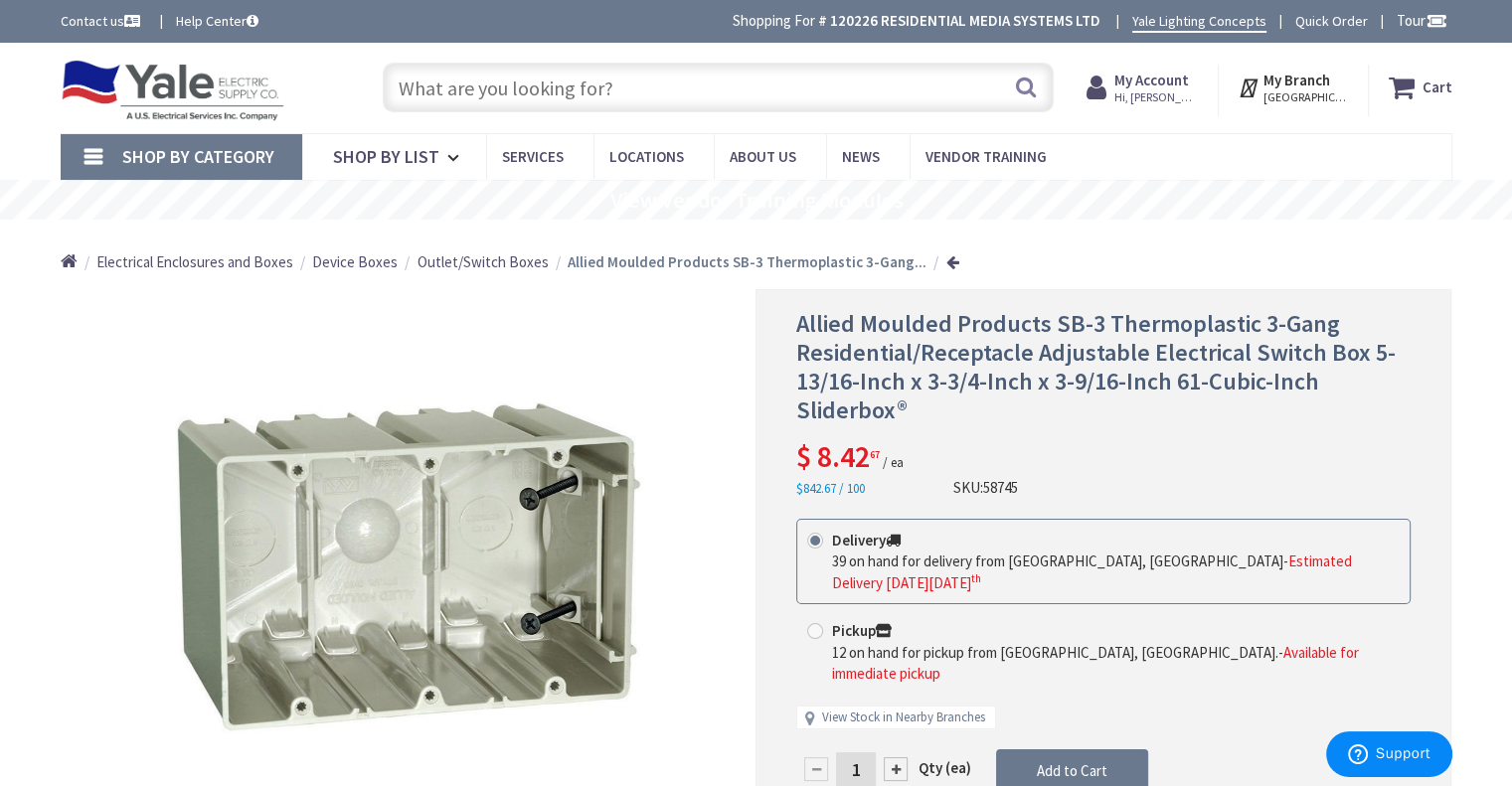 click at bounding box center (718, 87) 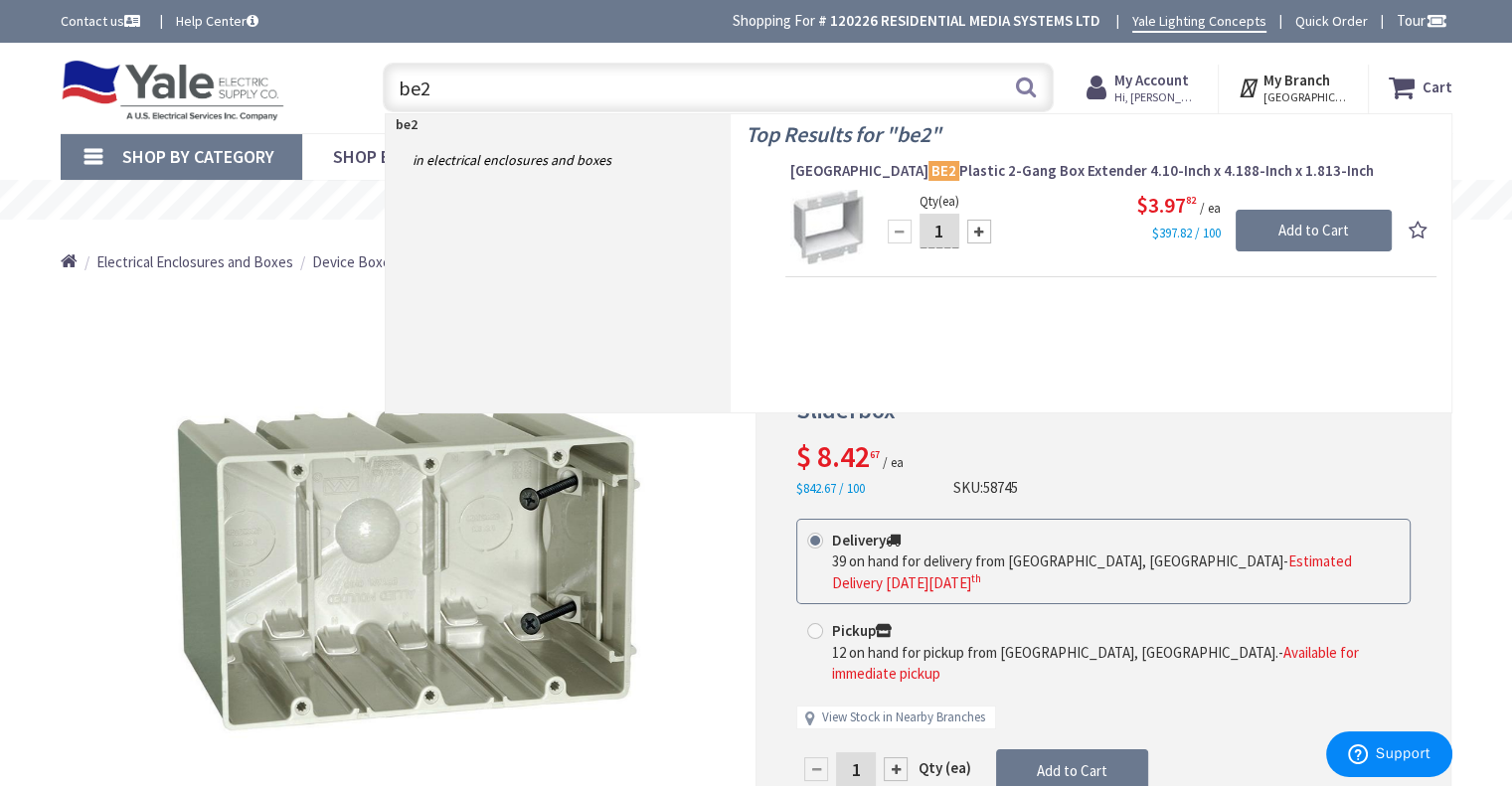 drag, startPoint x: 486, startPoint y: 94, endPoint x: 175, endPoint y: 5, distance: 323.48416 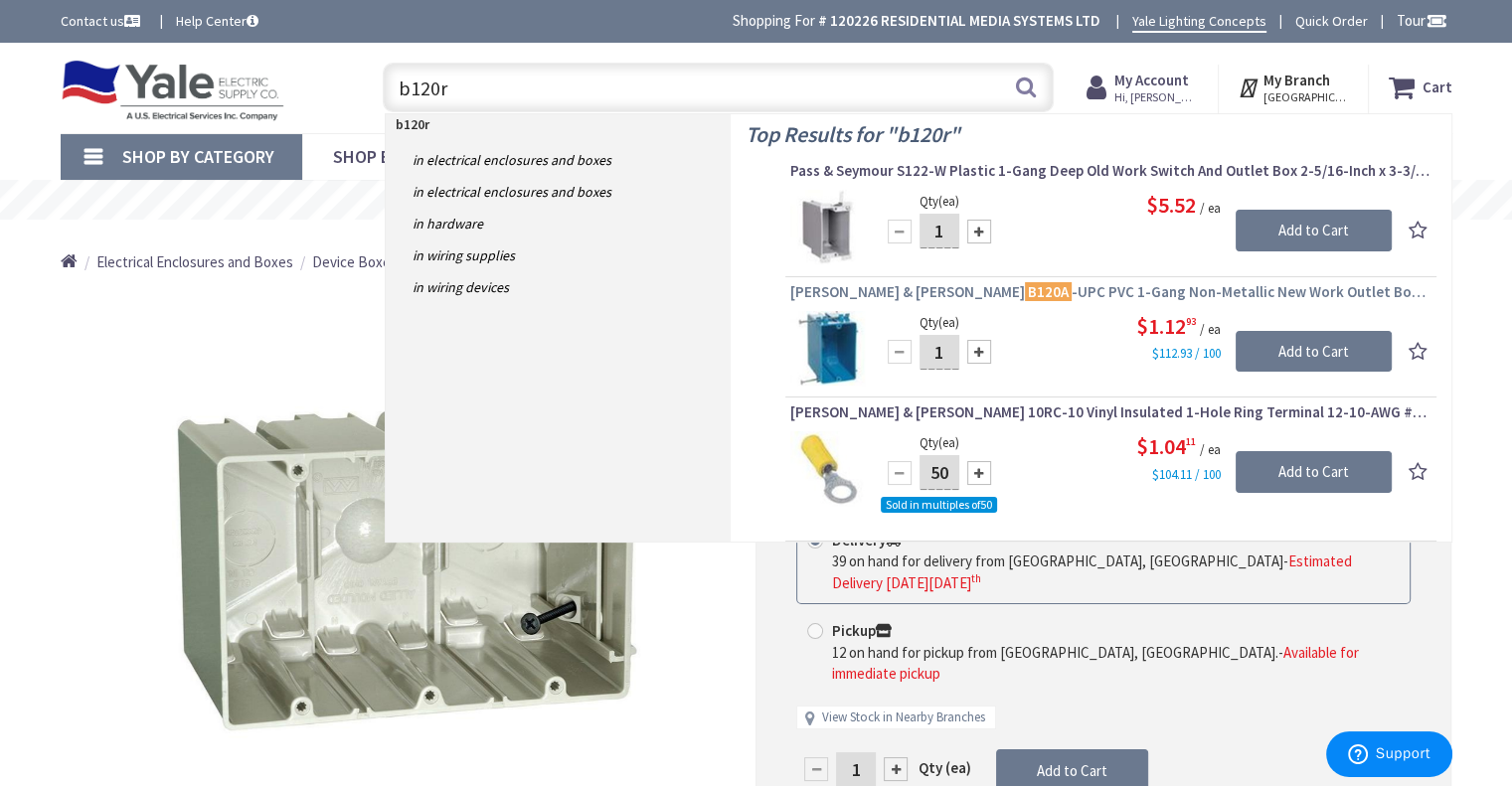 type on "b120r" 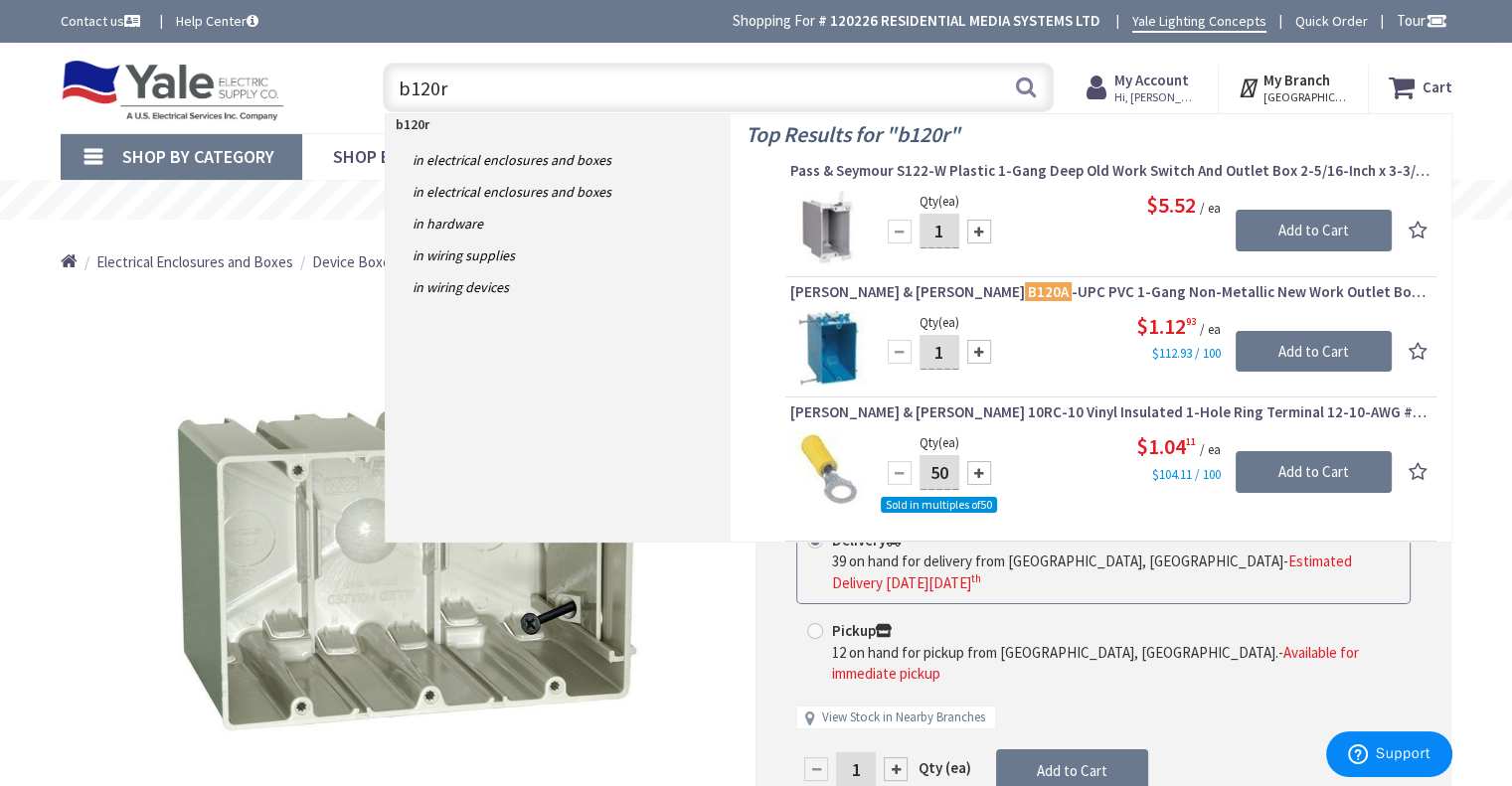 click on "Thomas & Betts  B120A -UPC PVC 1-Gang Non-Metallic New Work Outlet Box 3-7/8-Inch x 2-1/4-Inch x 3-1/4-Inch 20-Cubic-Inch Carlon®" at bounding box center (1110, 292) 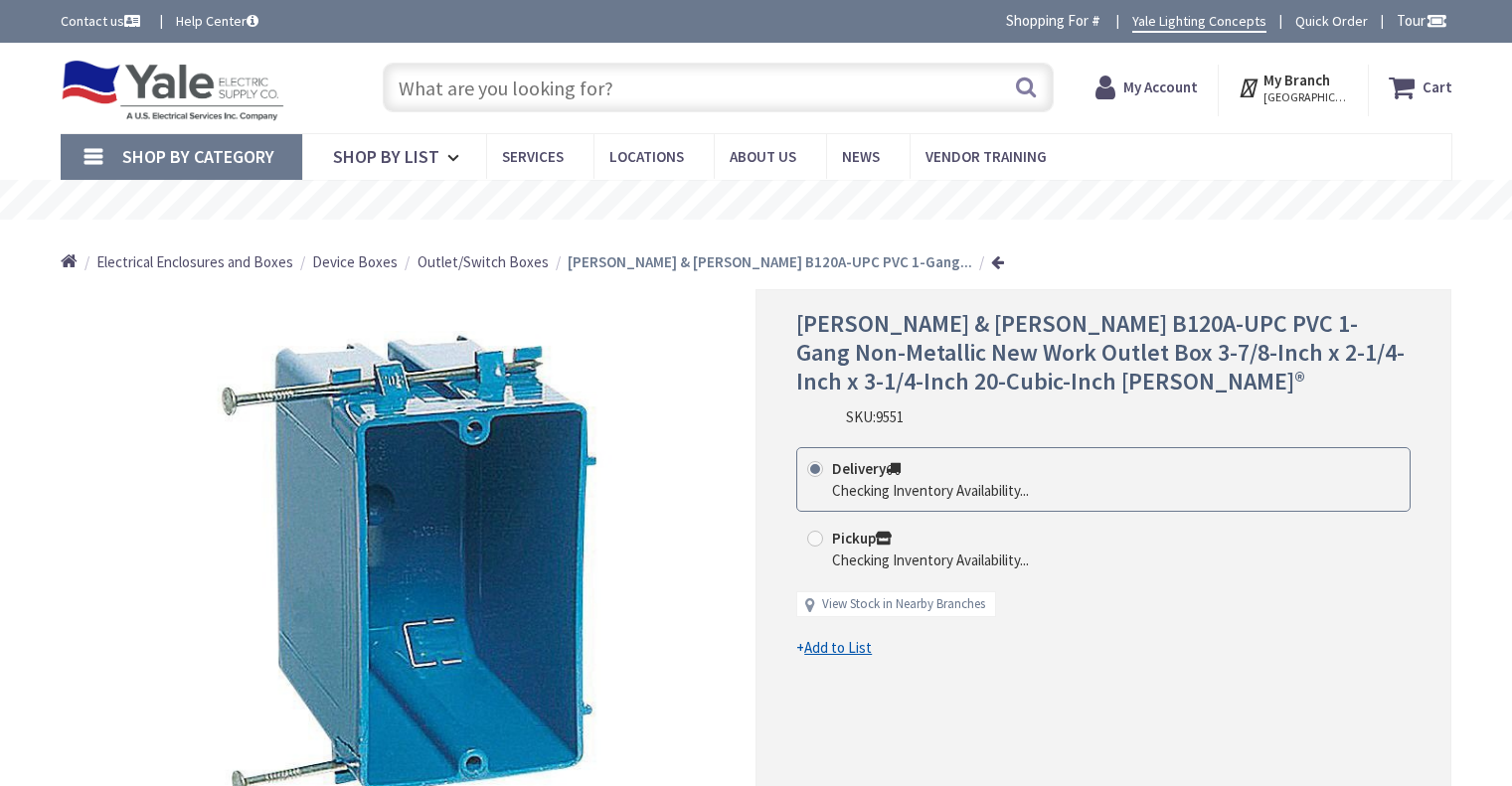 scroll, scrollTop: 0, scrollLeft: 0, axis: both 